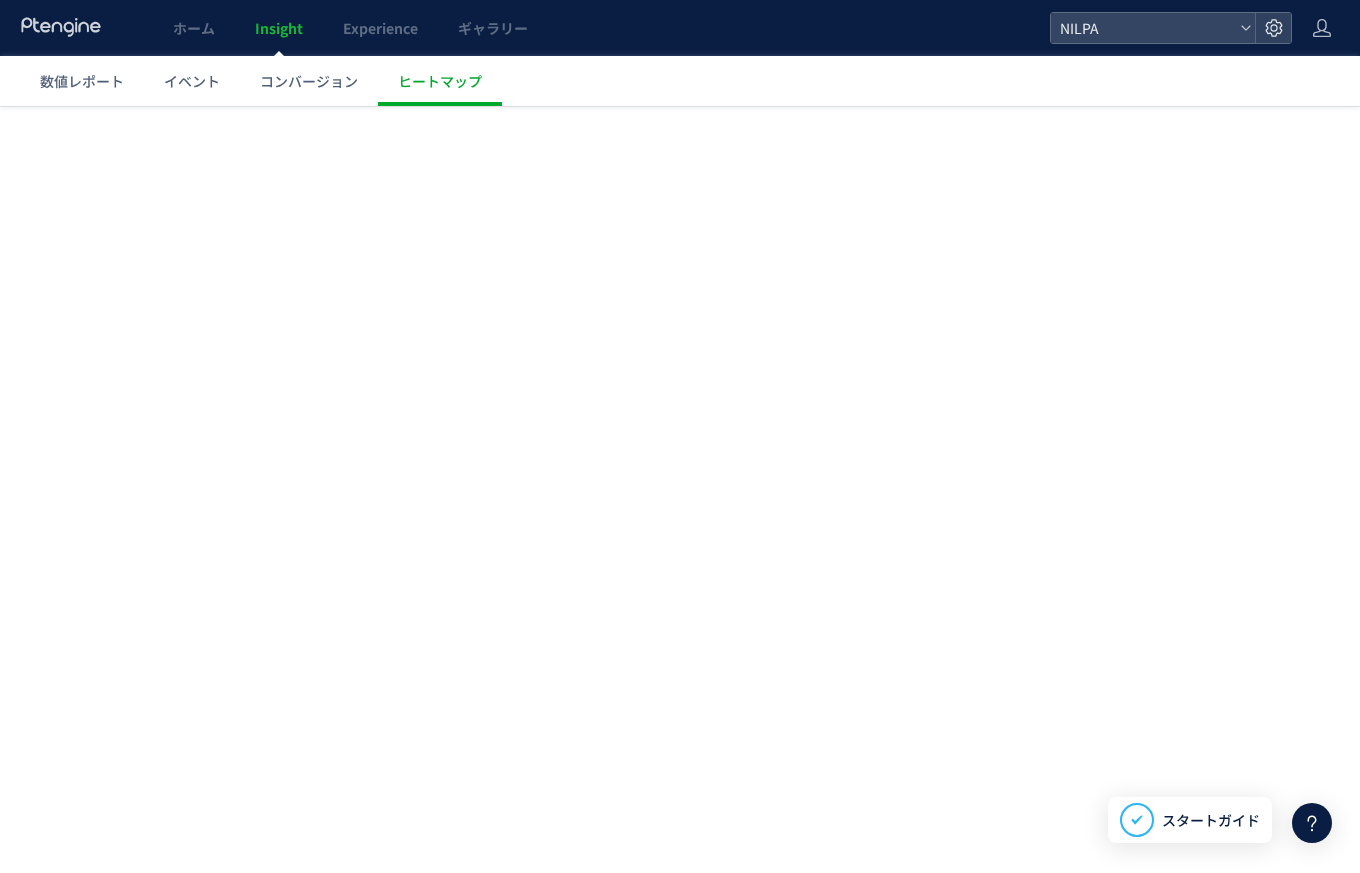 scroll, scrollTop: 0, scrollLeft: 0, axis: both 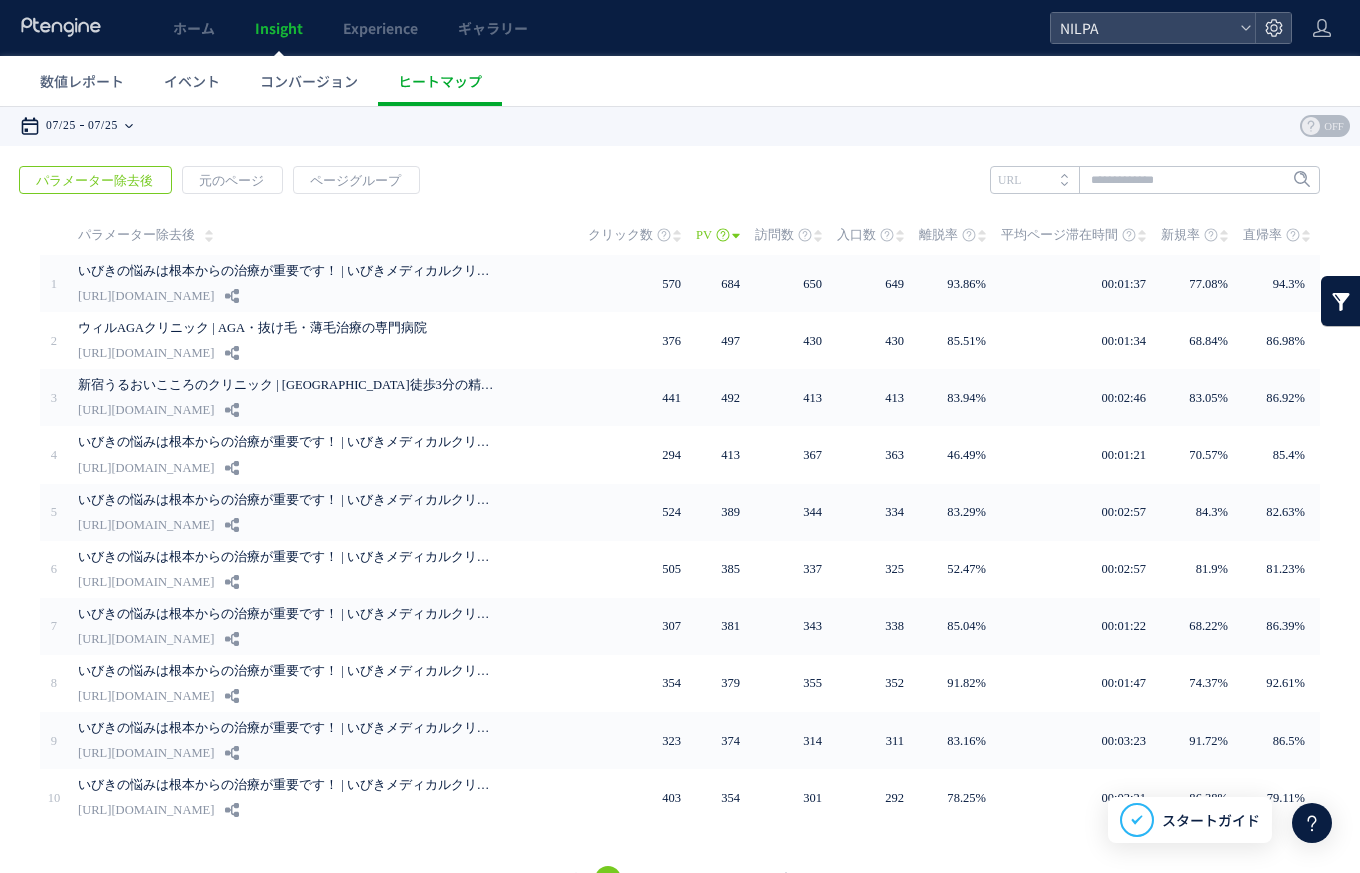 click on "07/25" at bounding box center (103, 126) 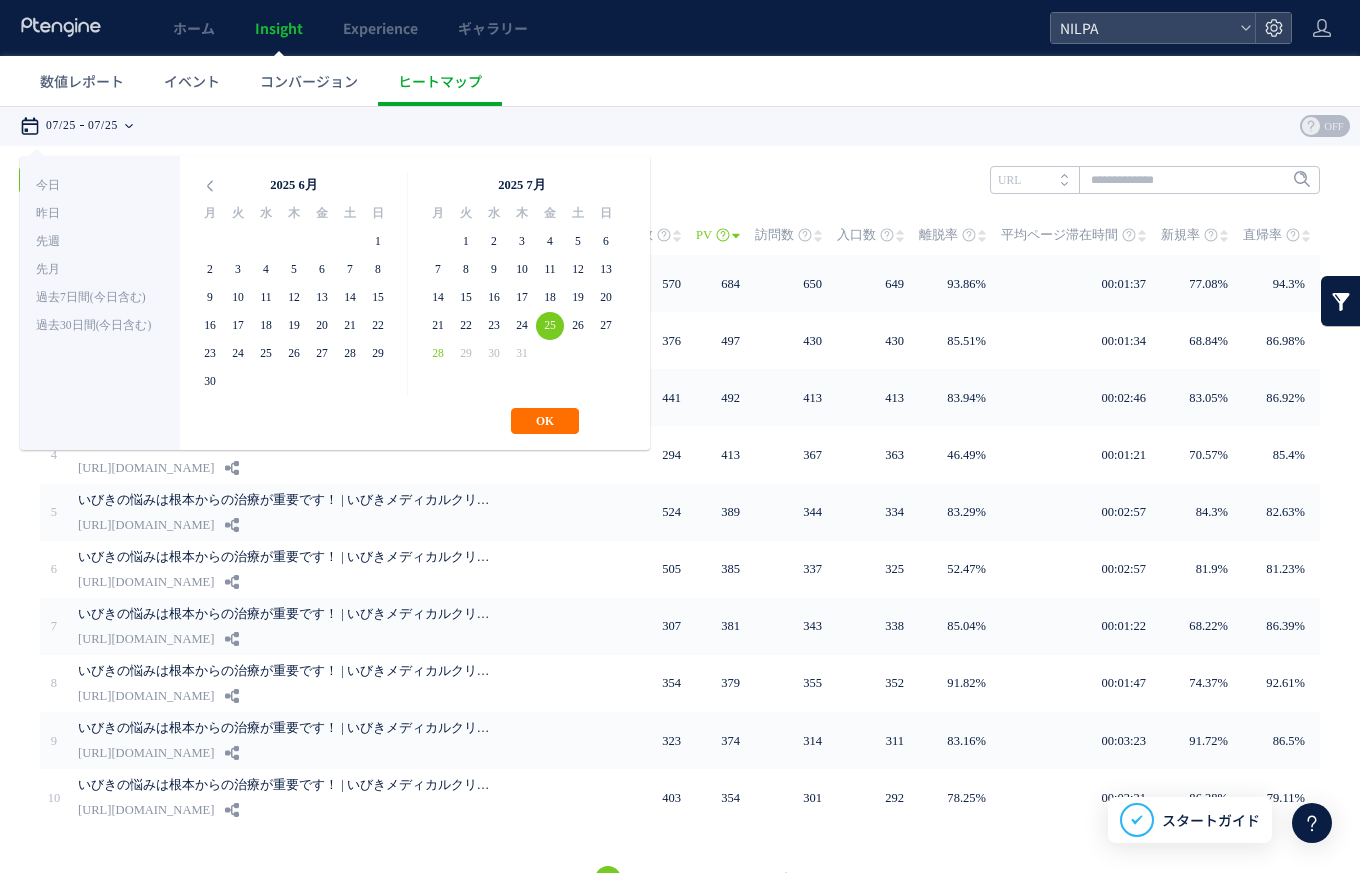 drag, startPoint x: 569, startPoint y: 431, endPoint x: 595, endPoint y: 425, distance: 26.683329 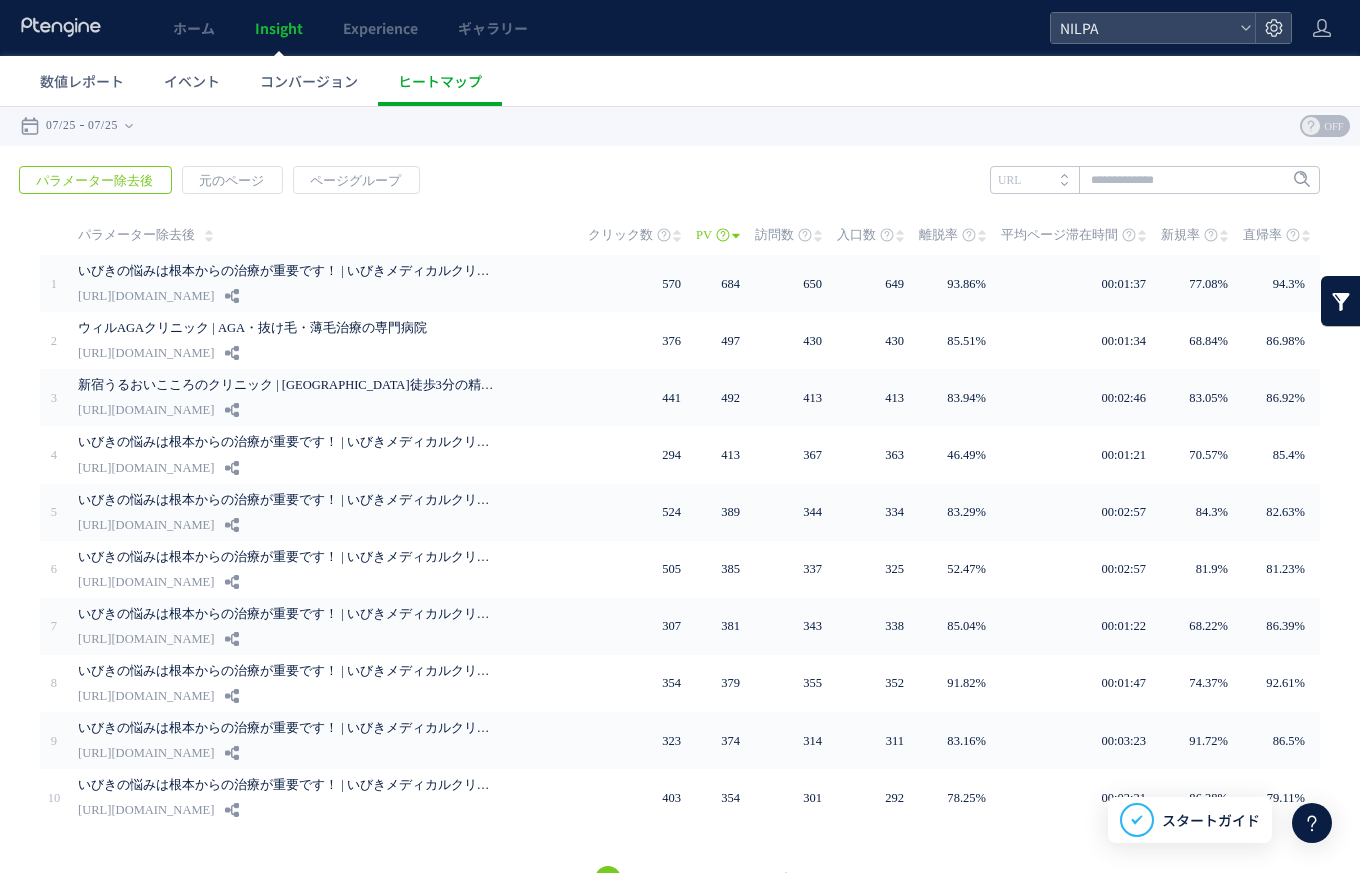 click on "戻る
パラメーター除去後
元のページ
ページグループ
実装" at bounding box center (680, 532) 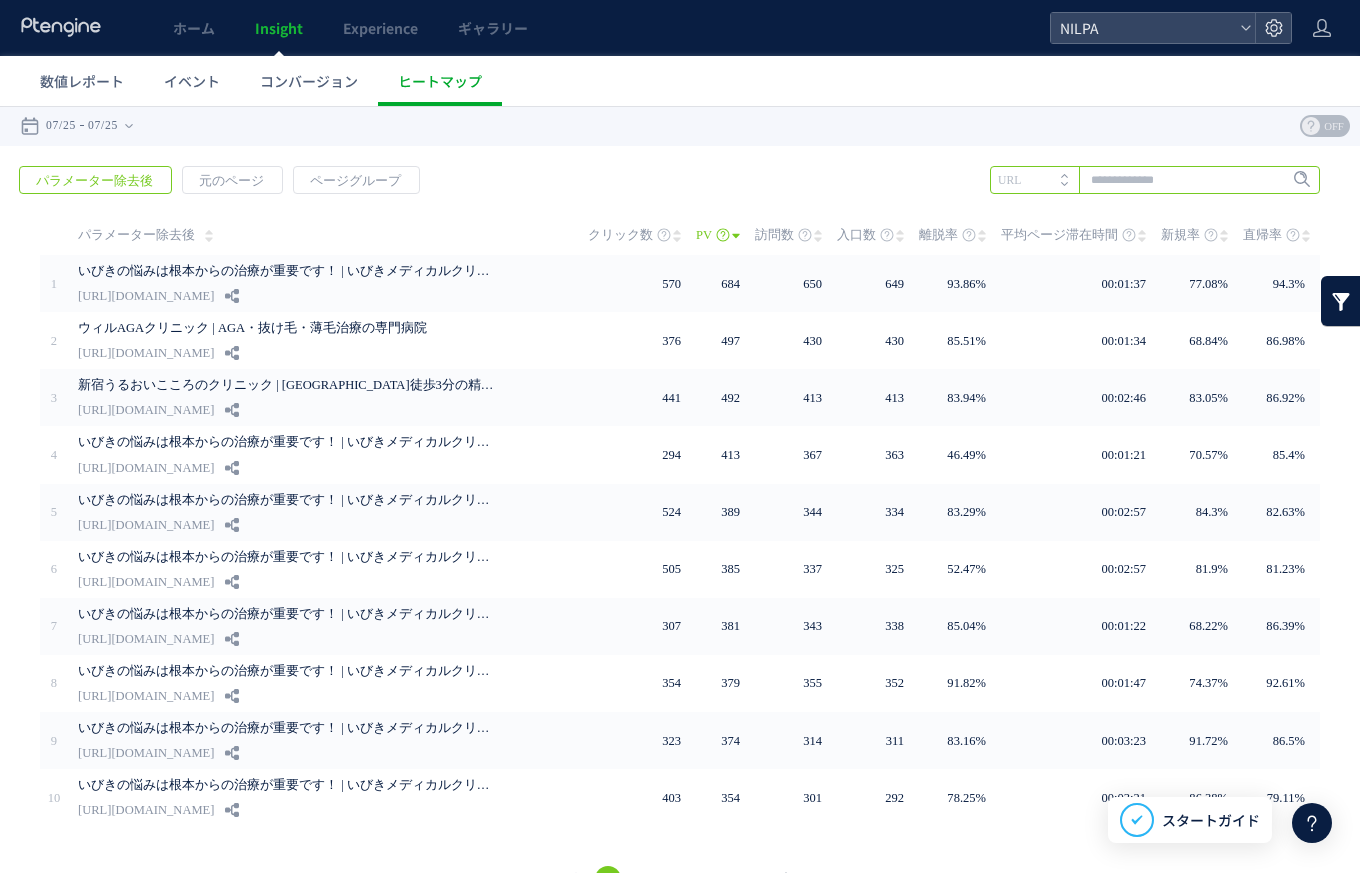 click at bounding box center [1155, 180] 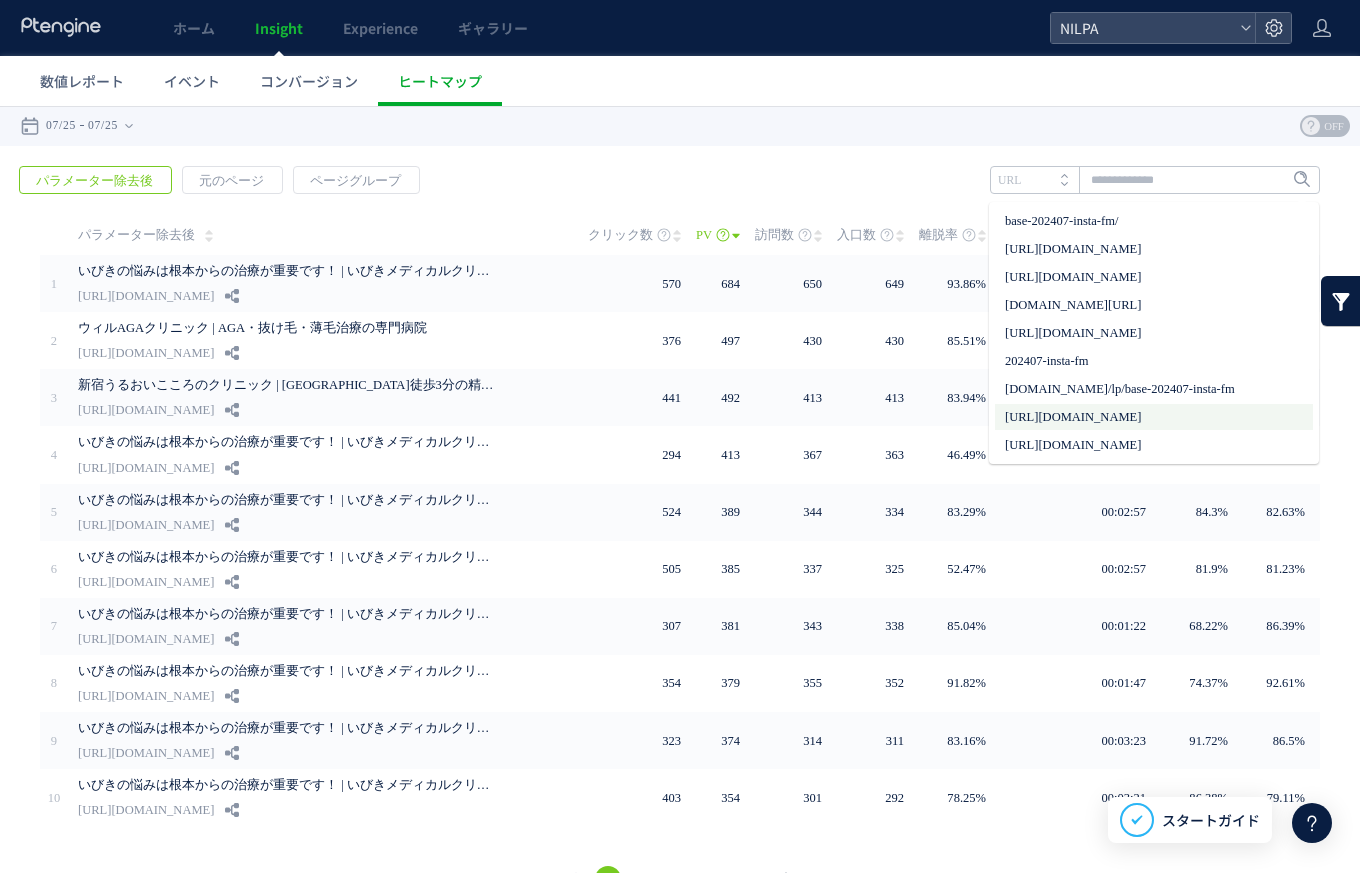click on "[URL][DOMAIN_NAME]" at bounding box center [1154, 417] 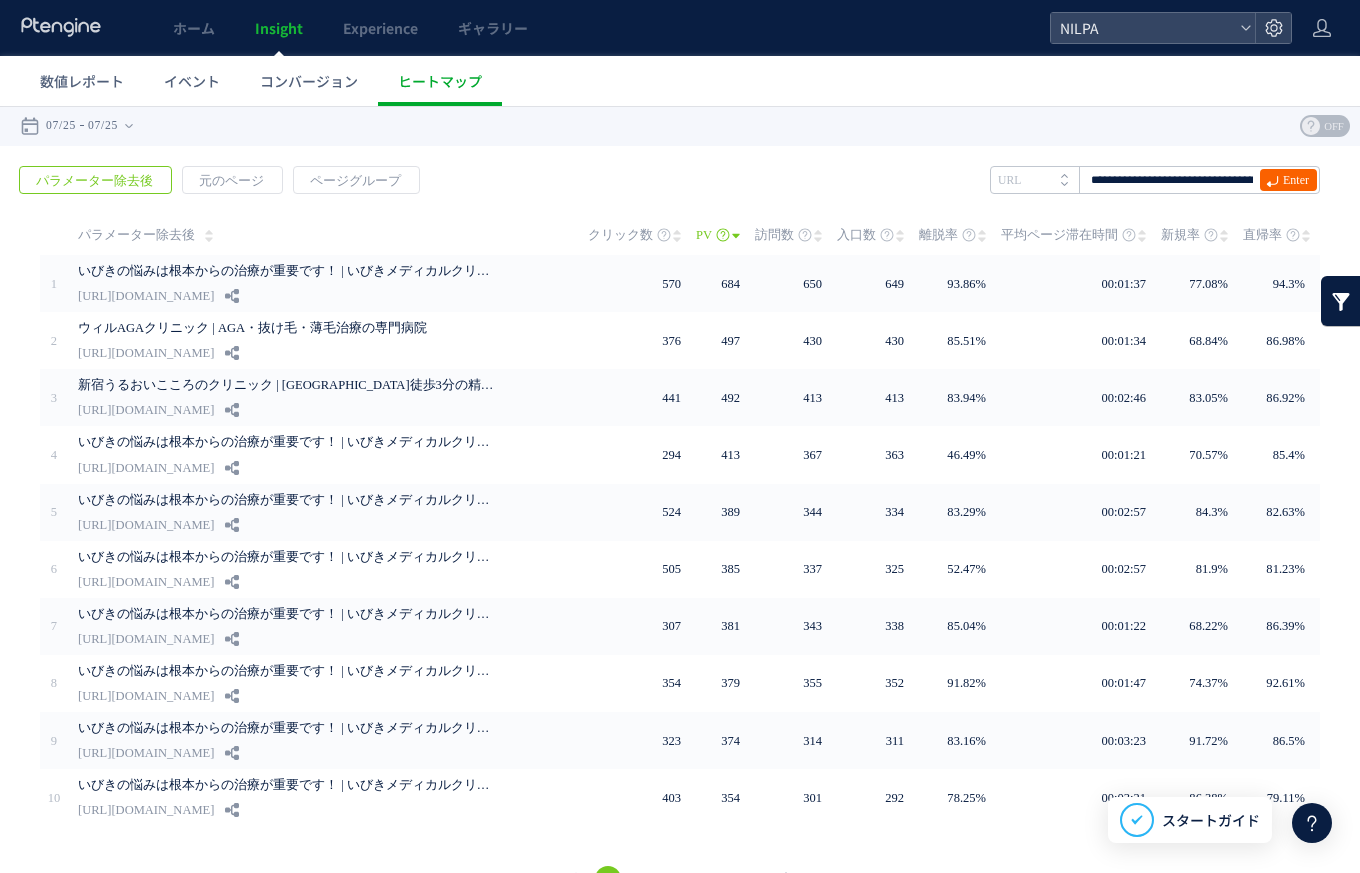 click on "Enter" at bounding box center [1296, 180] 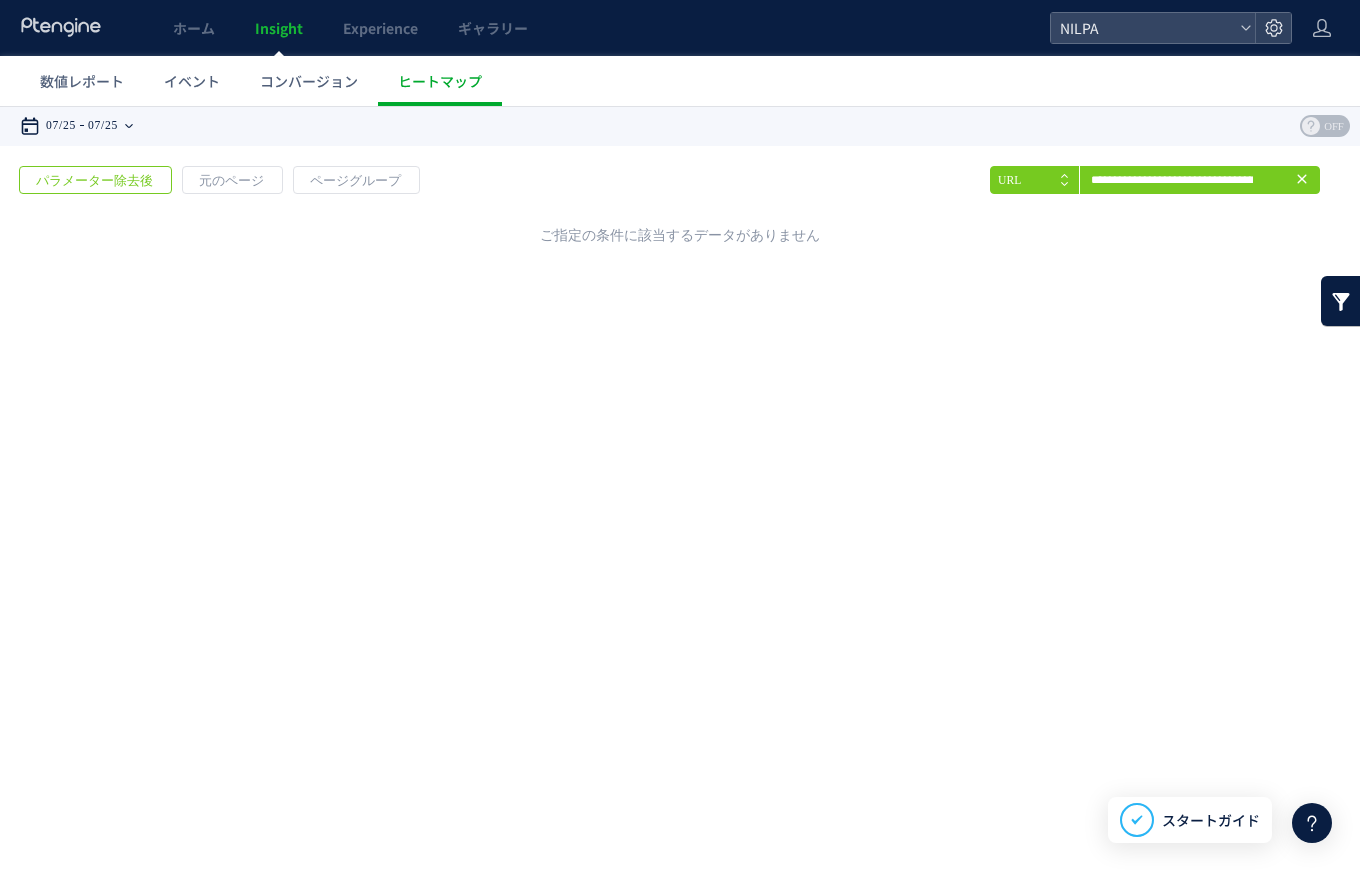 click on "07/25" at bounding box center [103, 126] 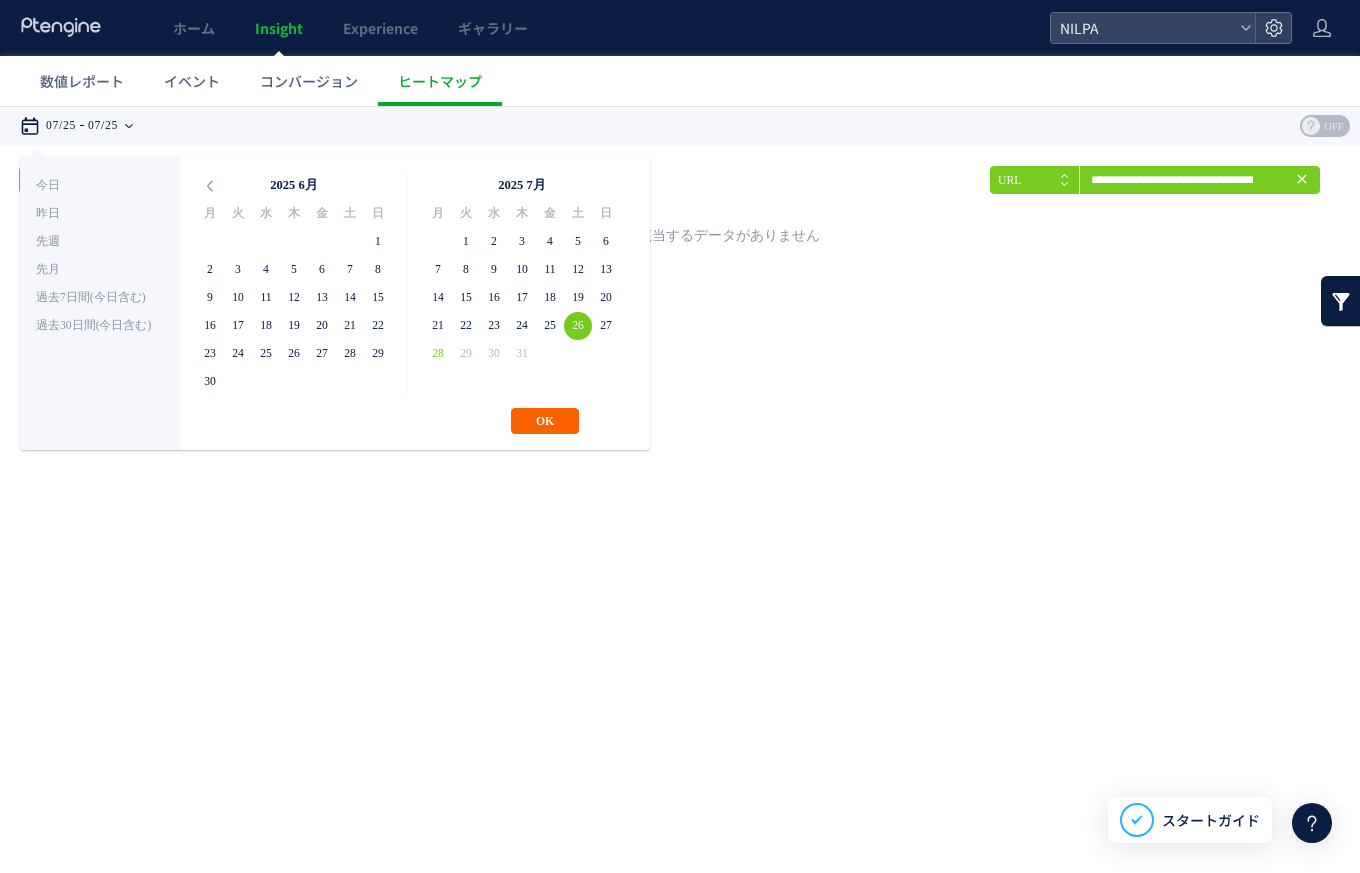 click on "OK" at bounding box center (545, 421) 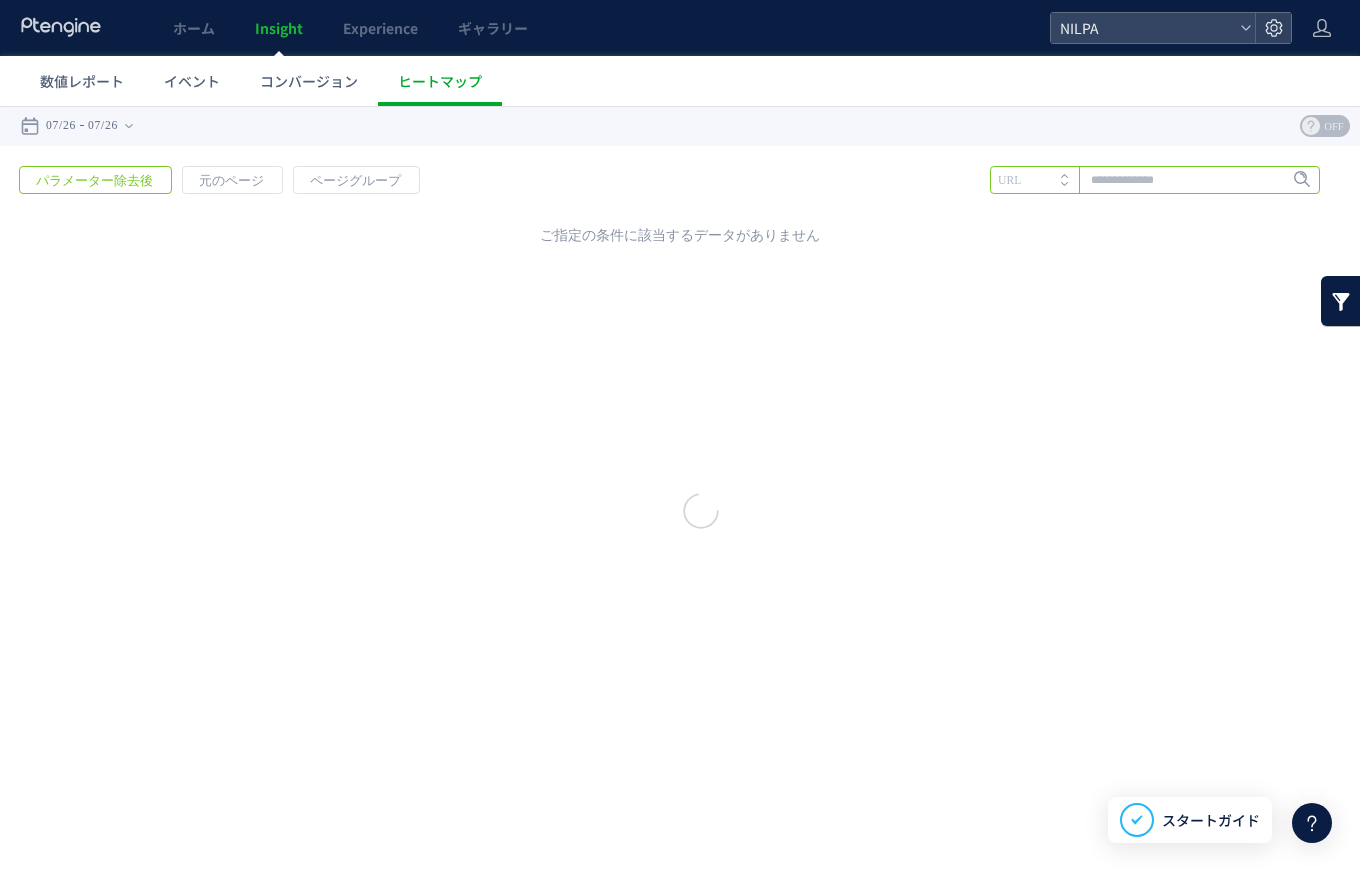 click at bounding box center [1155, 180] 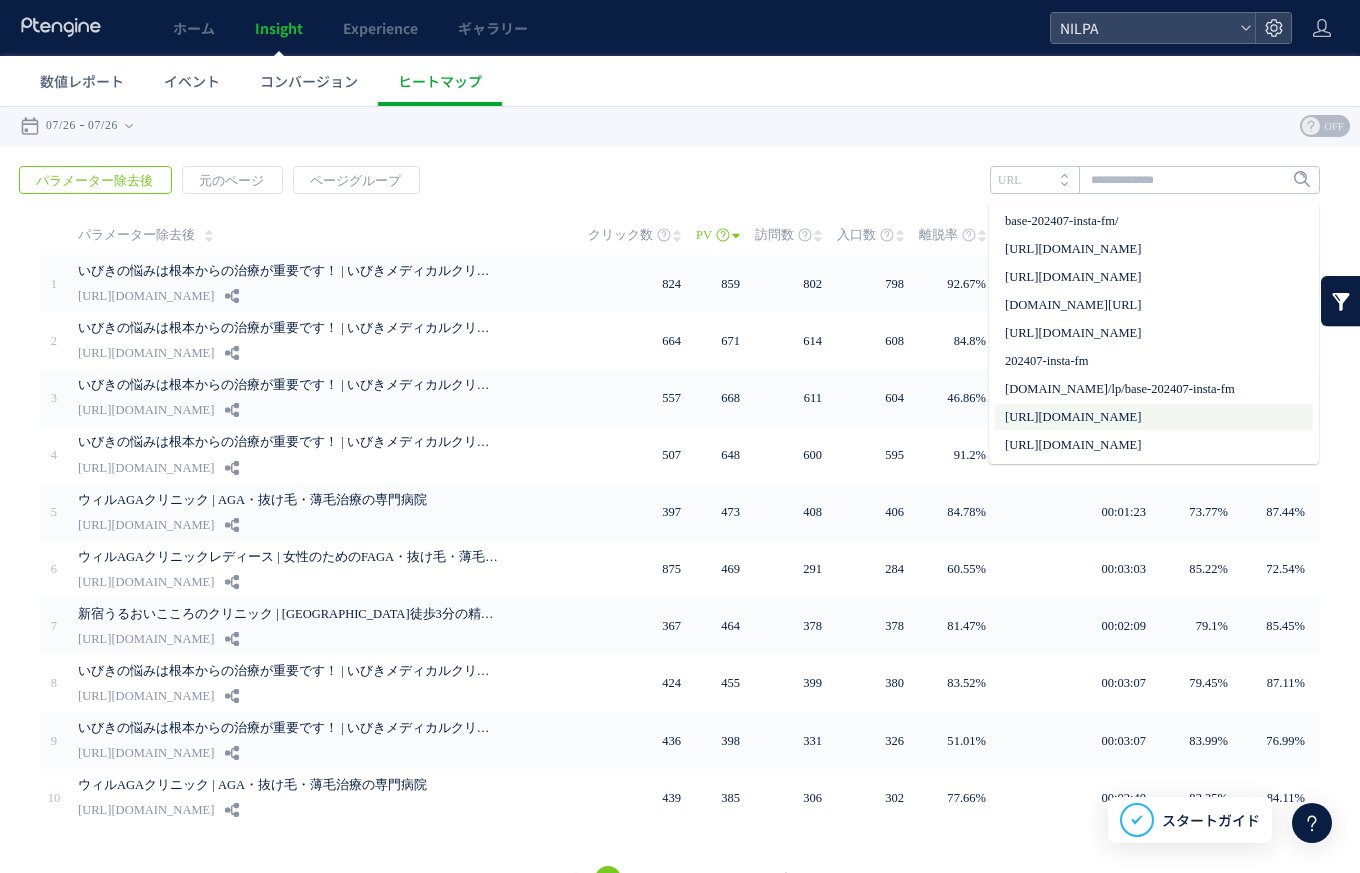 click on "[URL][DOMAIN_NAME]" at bounding box center (1154, 417) 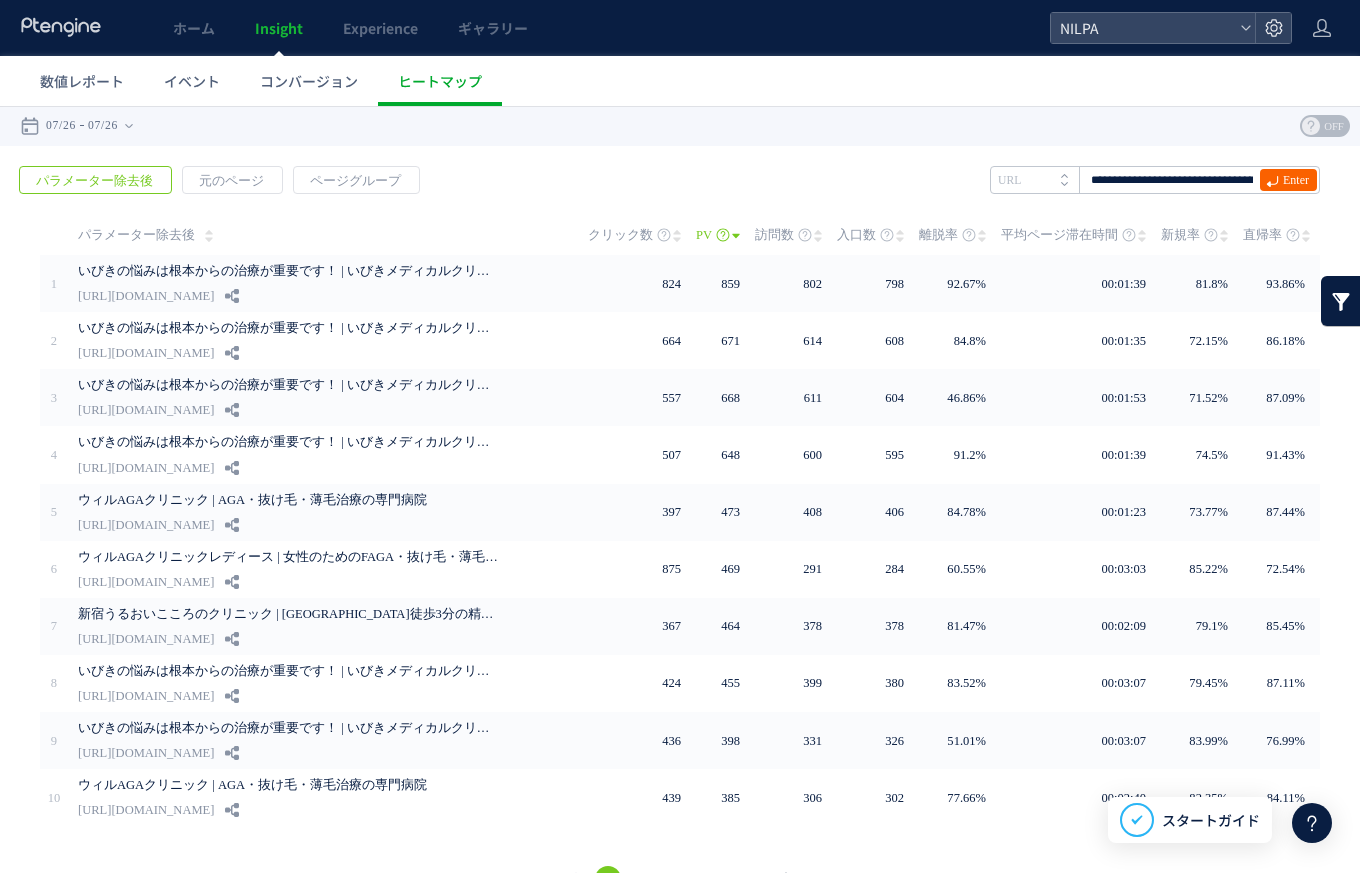 click on "Enter" at bounding box center (1296, 180) 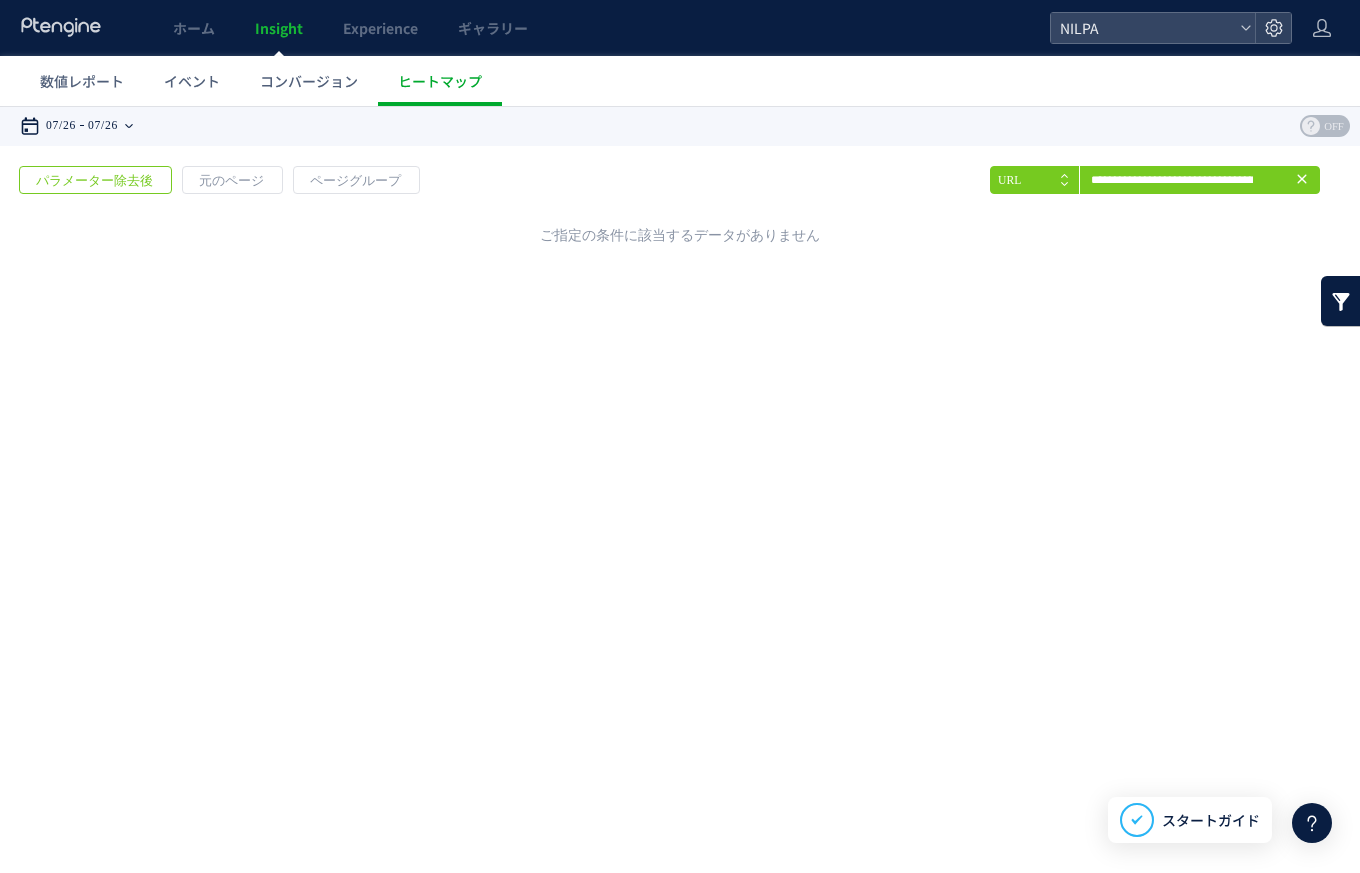 click on "07/26" at bounding box center [103, 126] 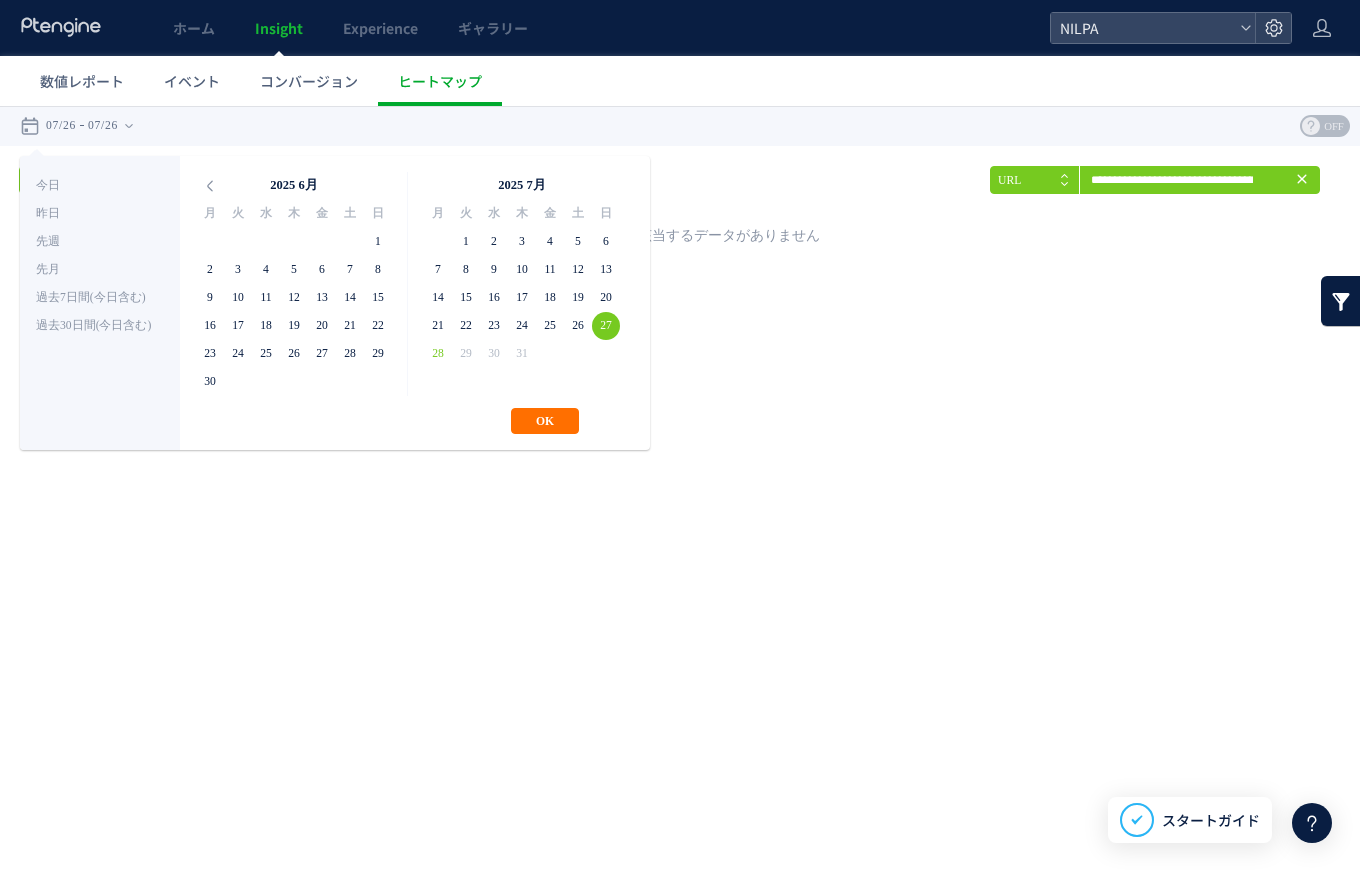 drag, startPoint x: 601, startPoint y: 319, endPoint x: 607, endPoint y: 351, distance: 32.55764 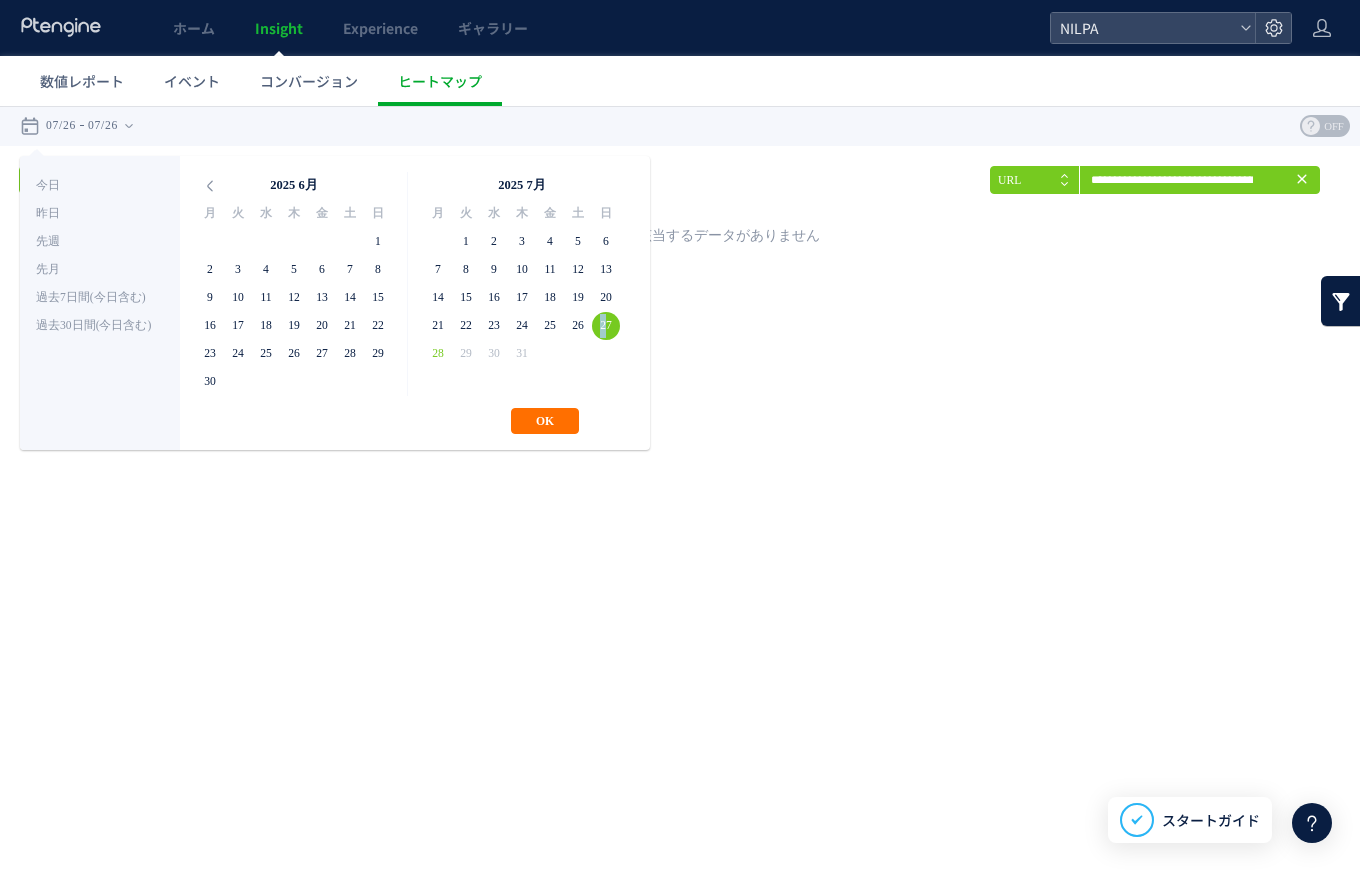 drag, startPoint x: 556, startPoint y: 421, endPoint x: 642, endPoint y: 419, distance: 86.023254 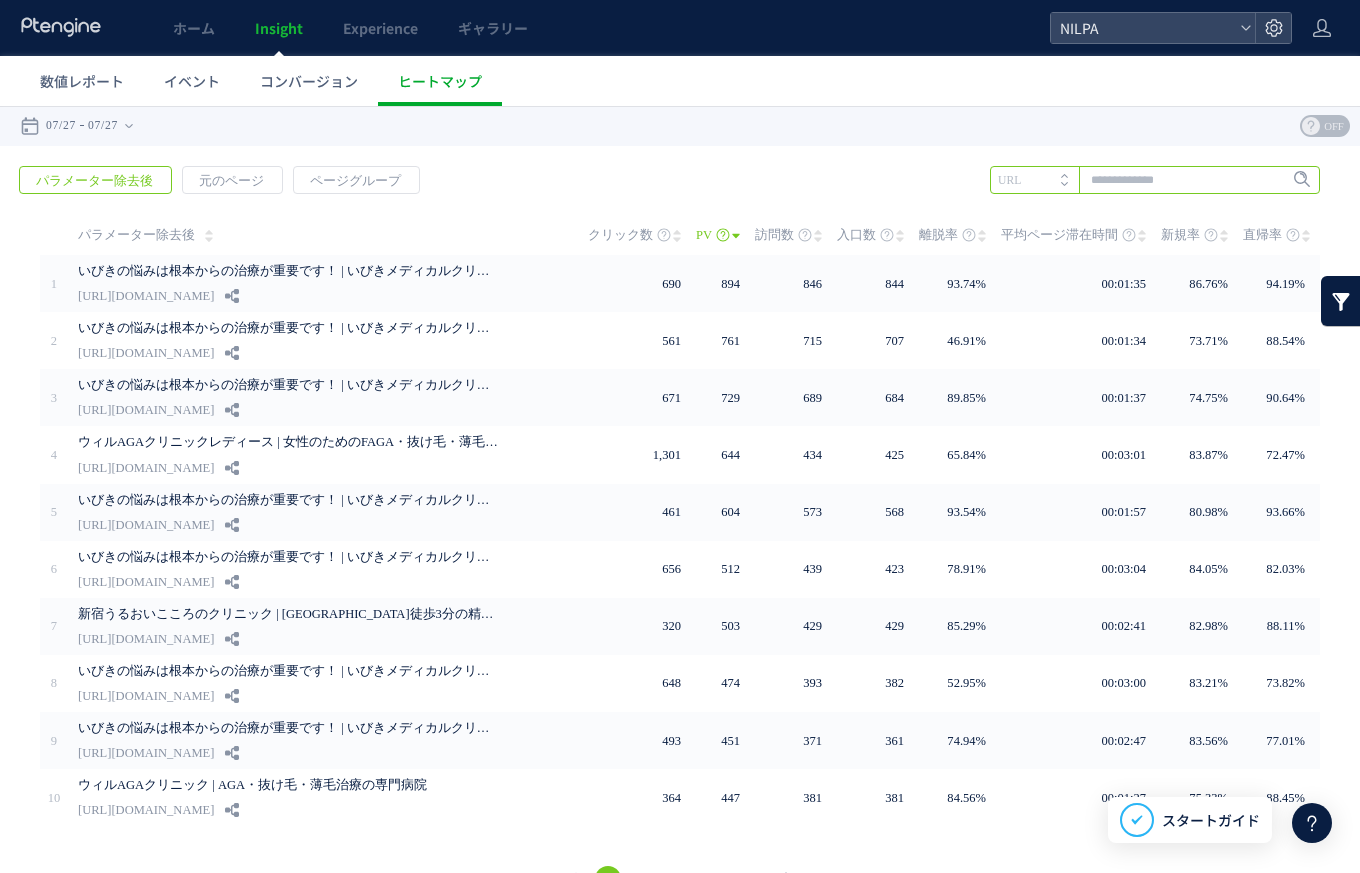 click at bounding box center [1155, 180] 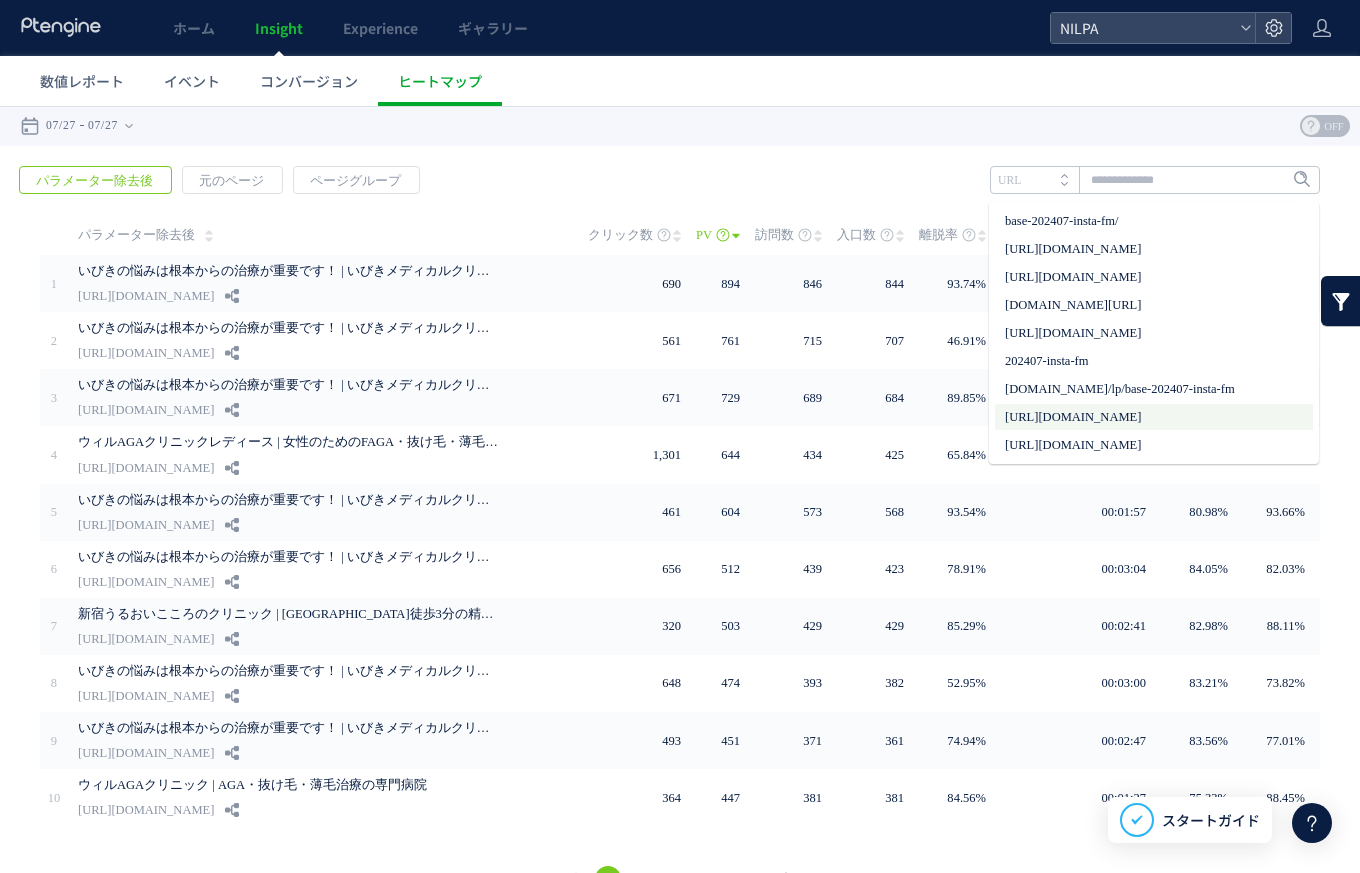 click on "[URL][DOMAIN_NAME]" at bounding box center [1154, 417] 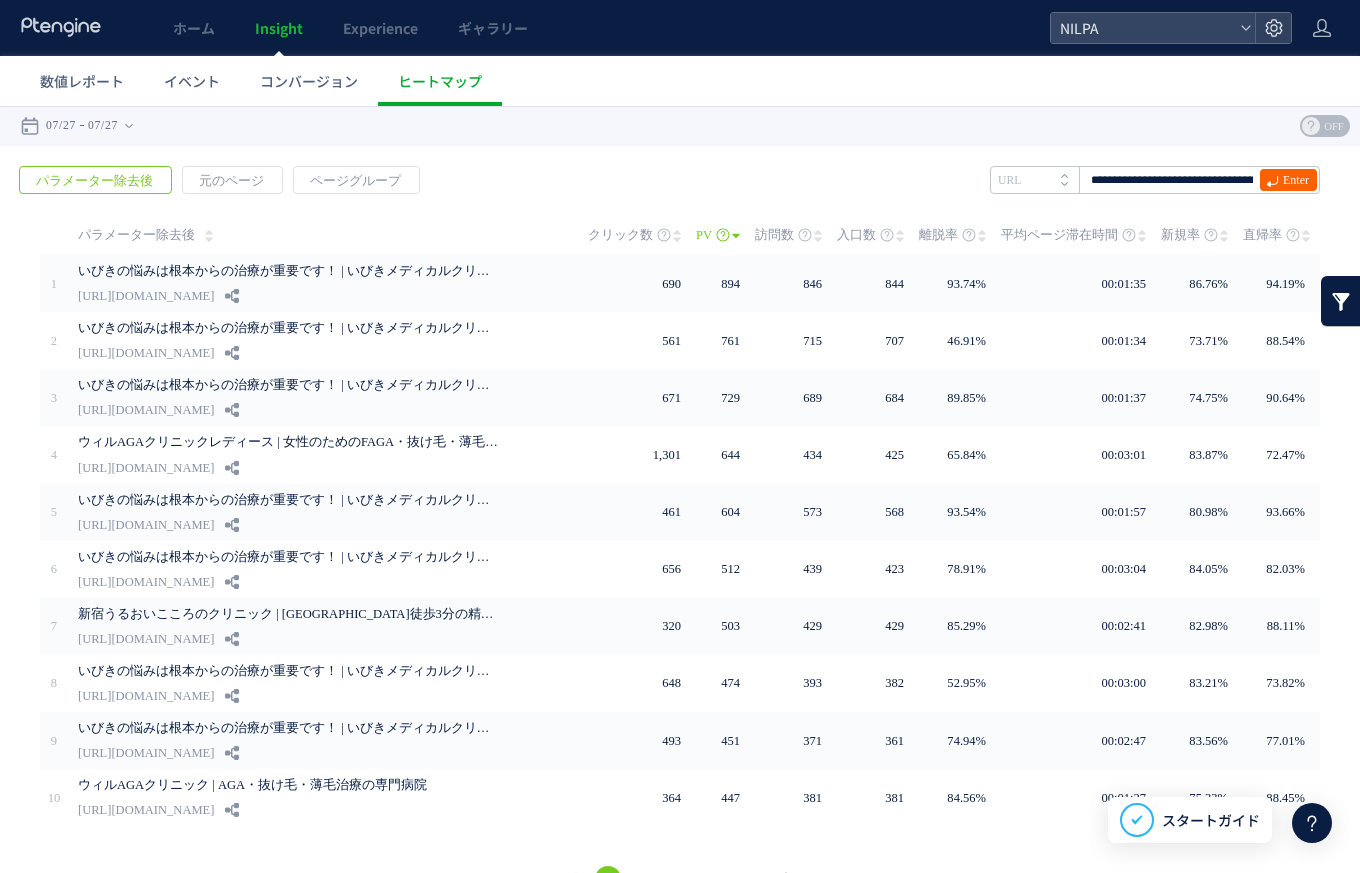 click on "Enter" at bounding box center [1296, 180] 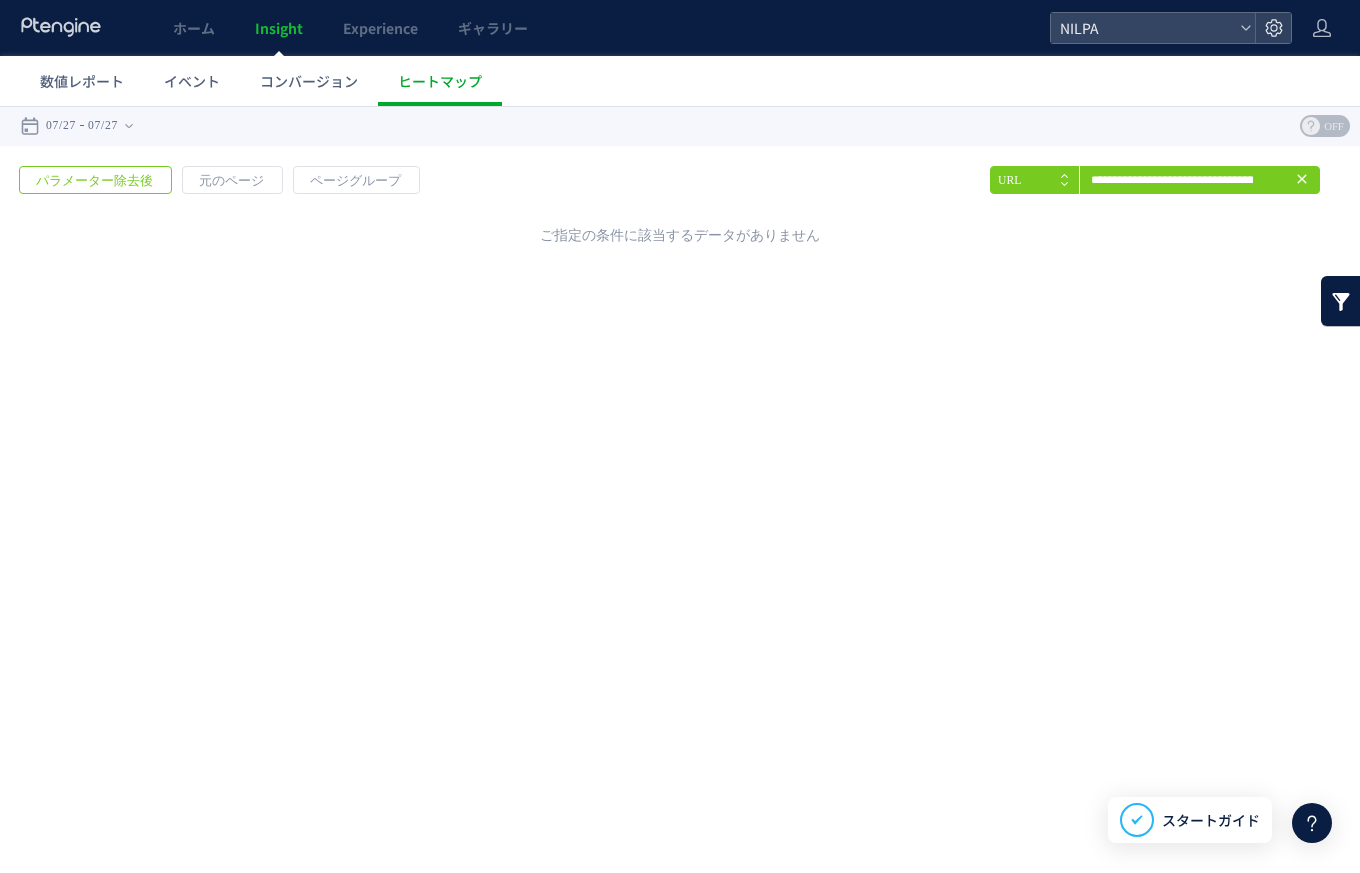 drag, startPoint x: 766, startPoint y: 140, endPoint x: 672, endPoint y: 141, distance: 94.00532 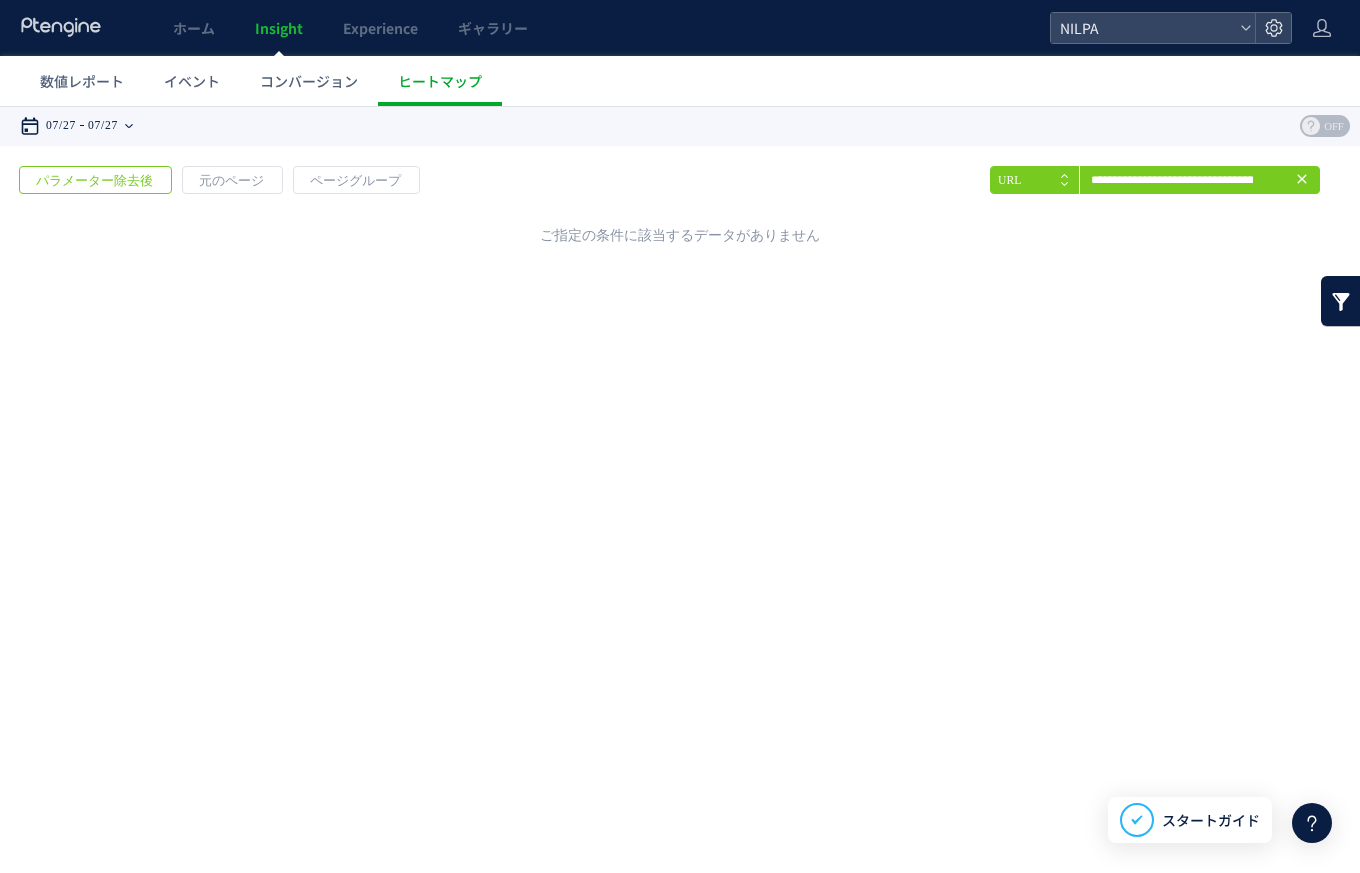 click on "07/27" at bounding box center (103, 126) 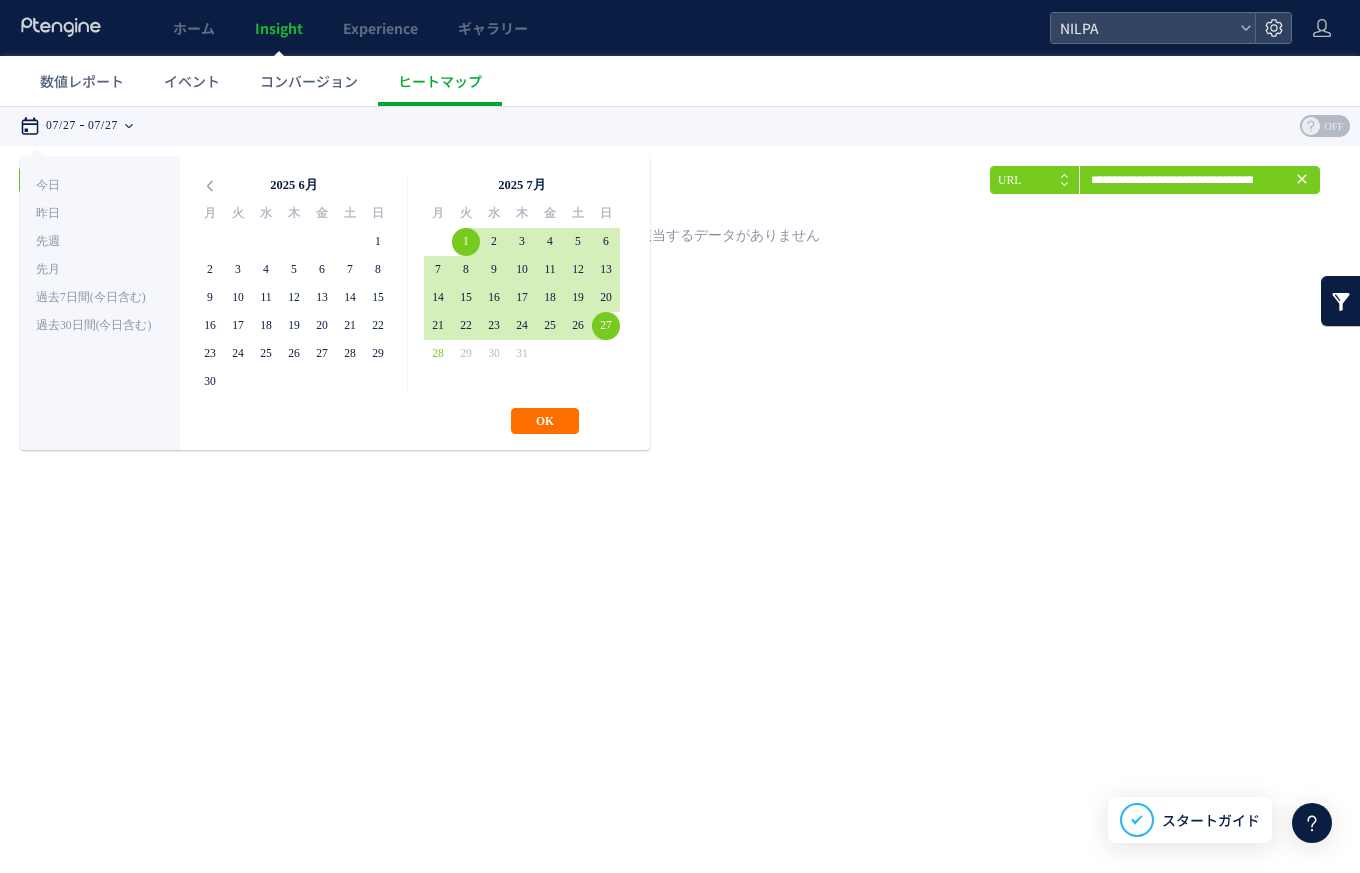 drag, startPoint x: 572, startPoint y: 430, endPoint x: 620, endPoint y: 426, distance: 48.166378 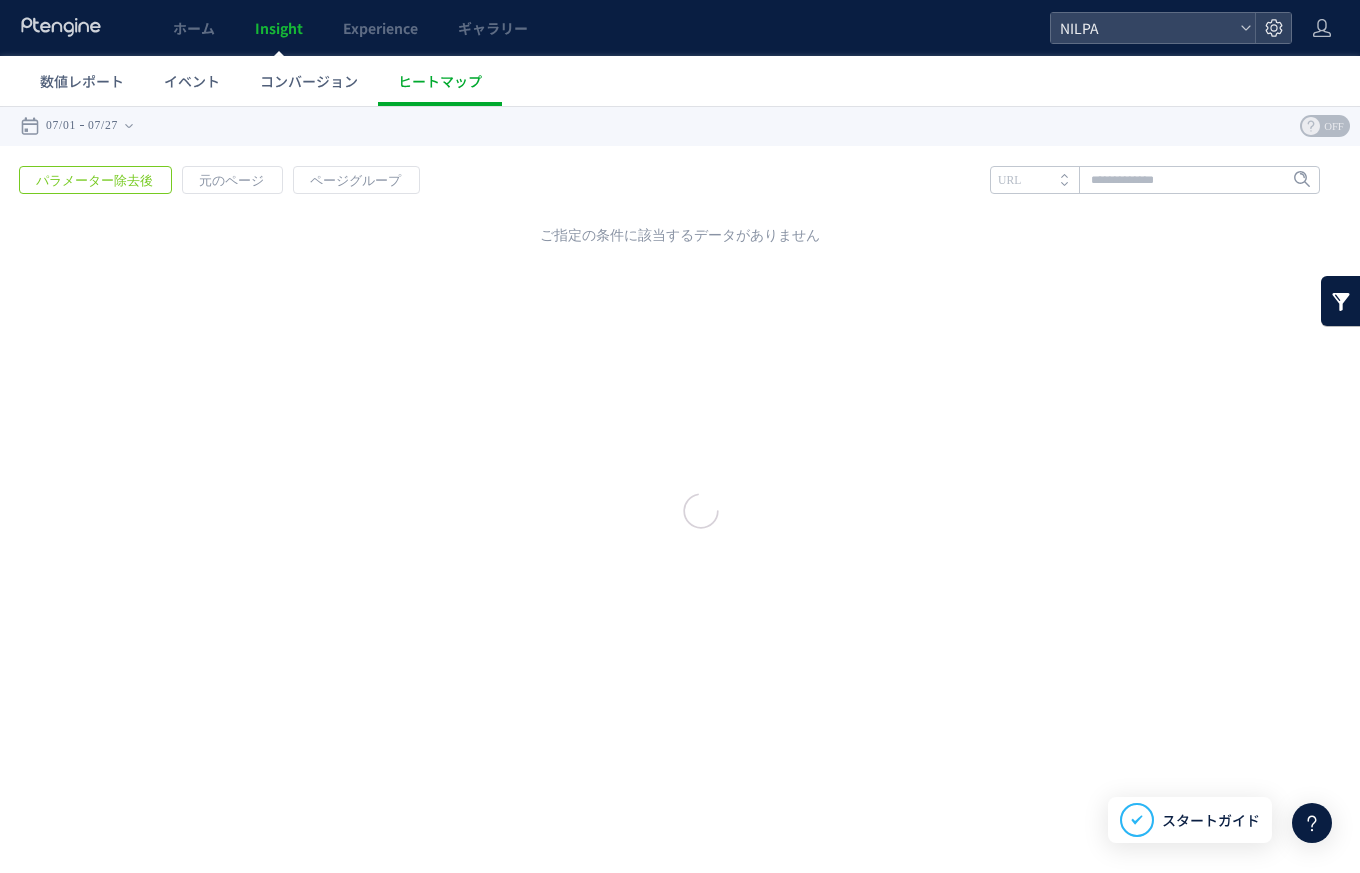 click at bounding box center (680, 489) 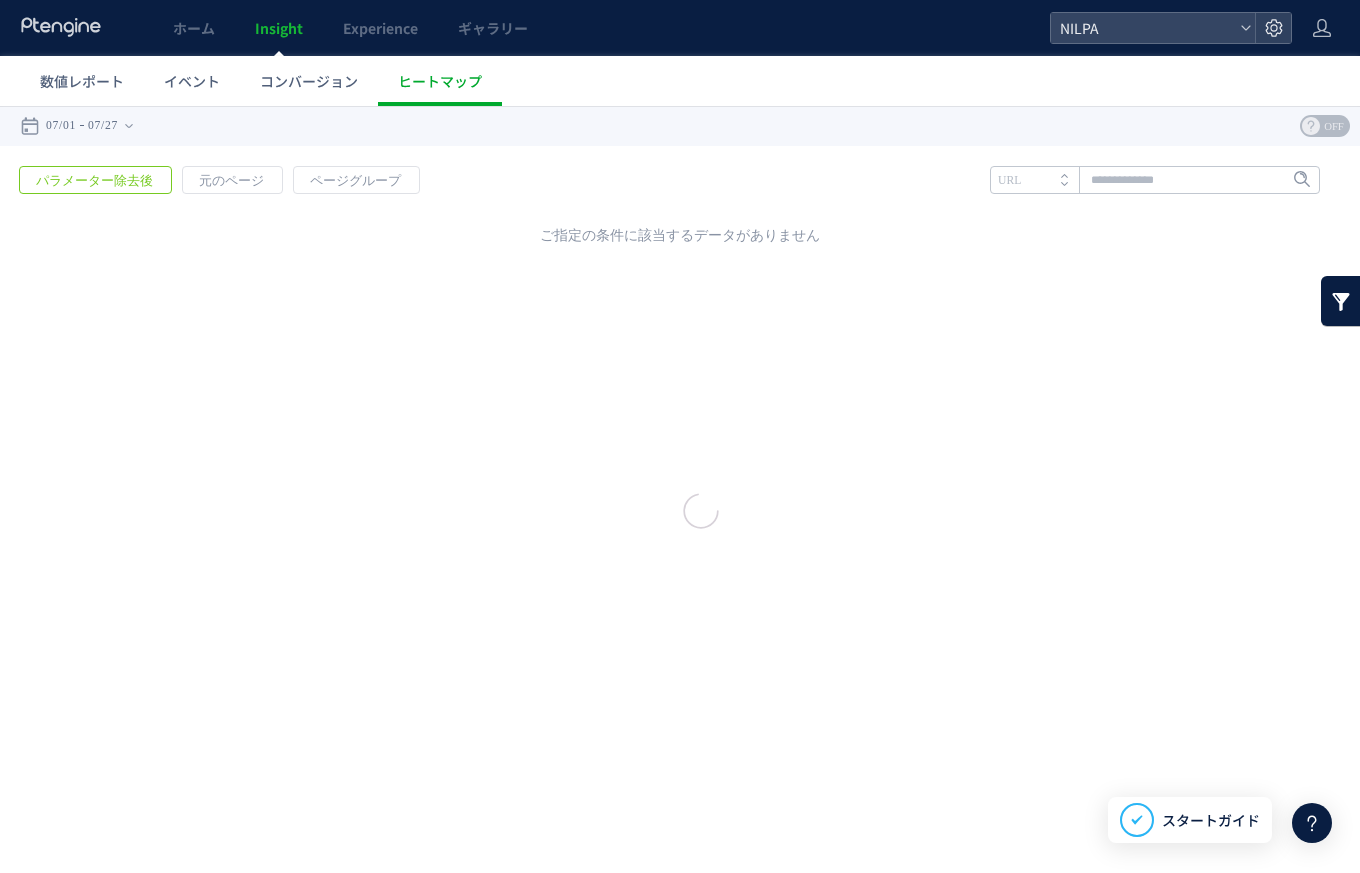 click at bounding box center [680, 489] 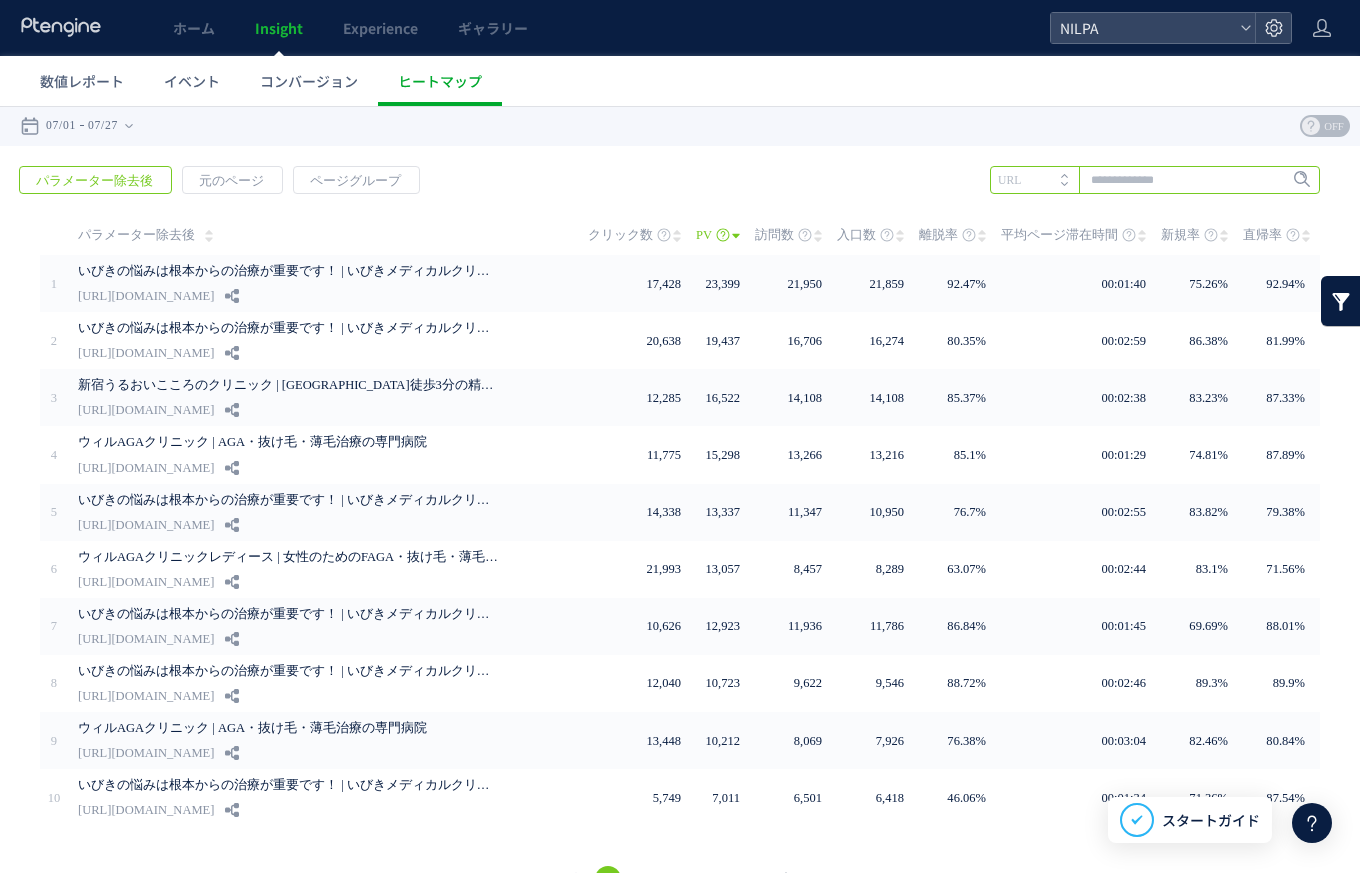 click at bounding box center [1155, 180] 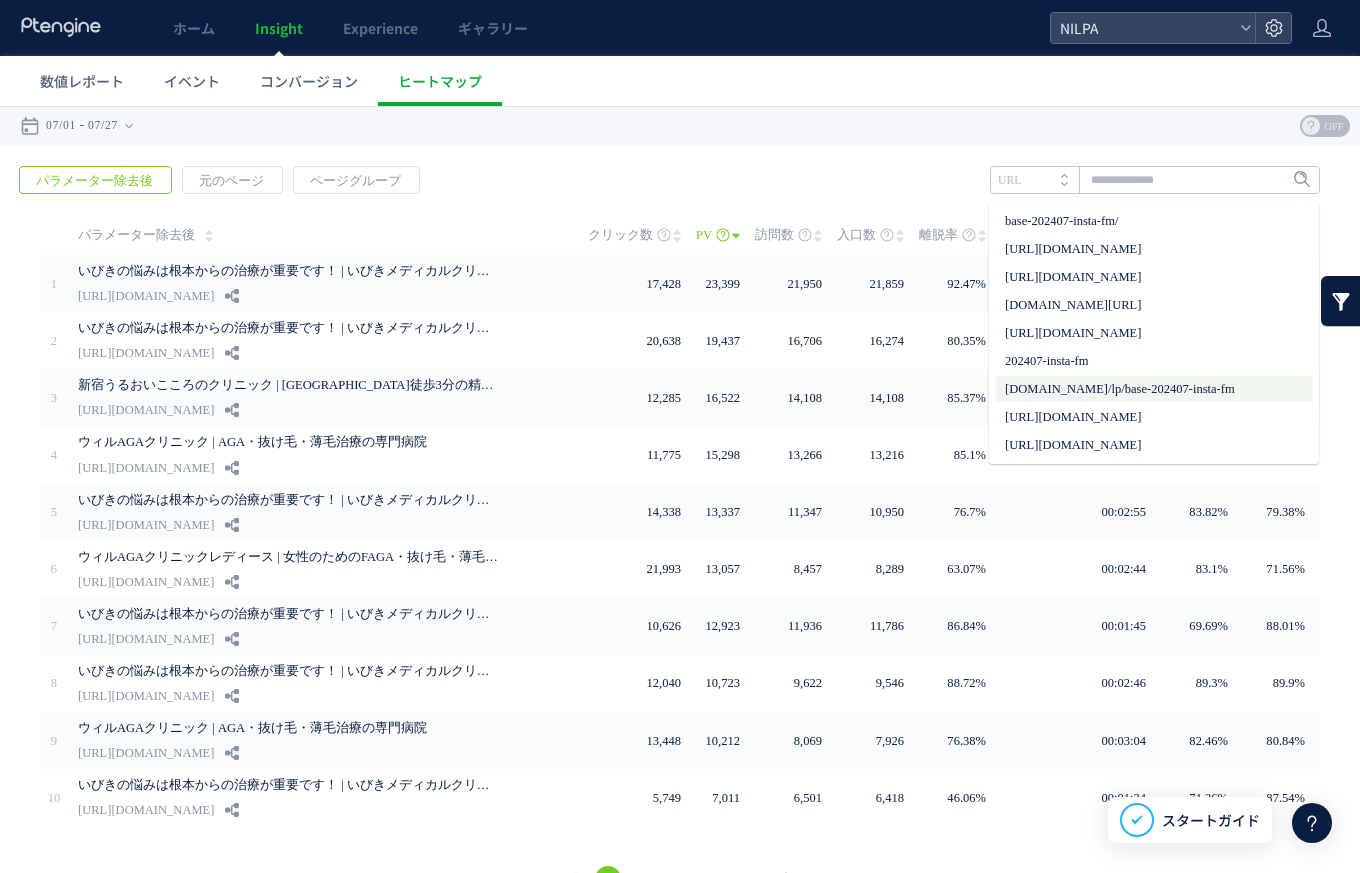 drag, startPoint x: 1156, startPoint y: 409, endPoint x: 1163, endPoint y: 382, distance: 27.89265 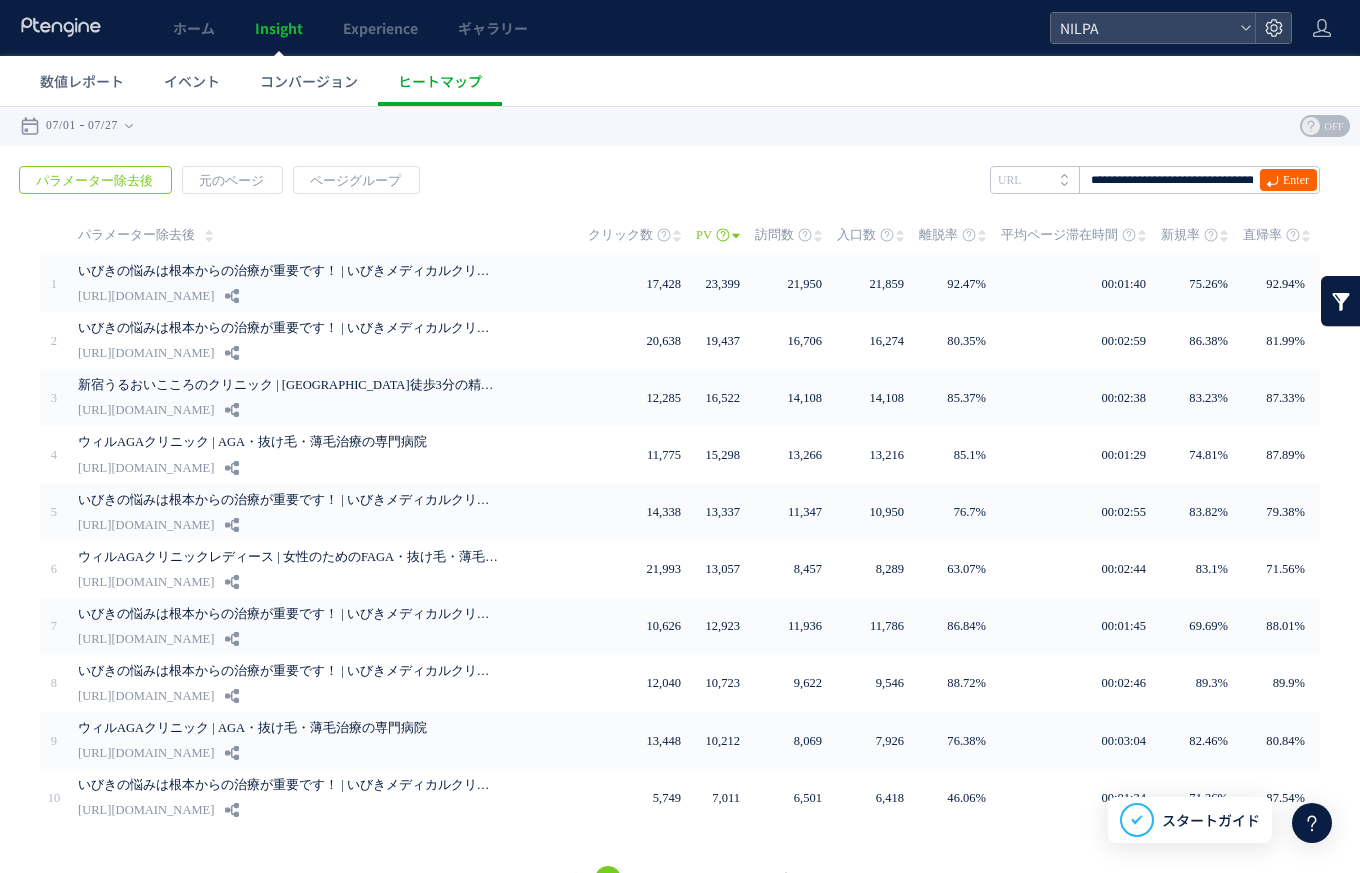 click on "Enter" at bounding box center (1296, 180) 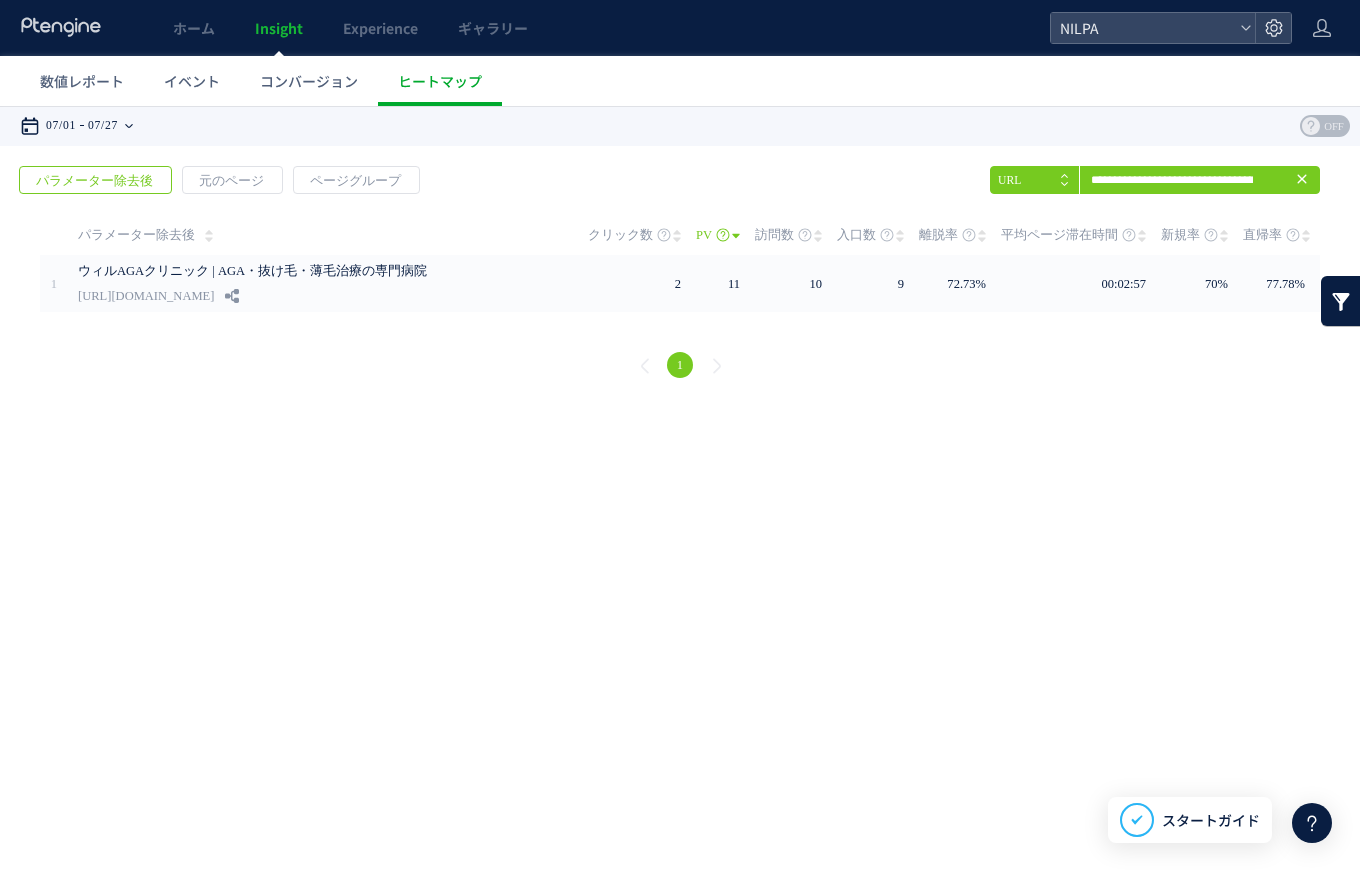 click on "07/01
07/27" at bounding box center [83, 126] 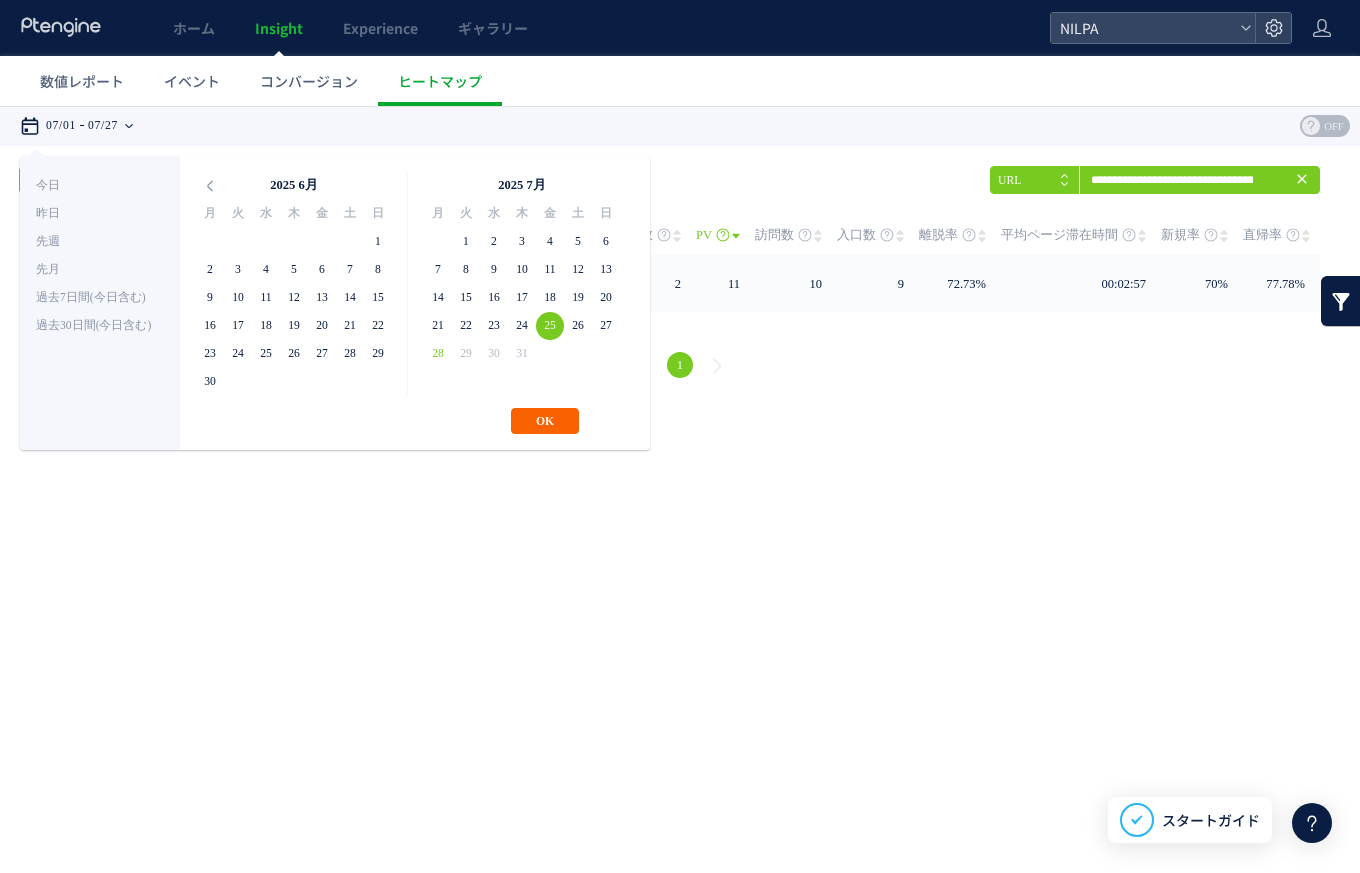 click on "OK" at bounding box center [545, 421] 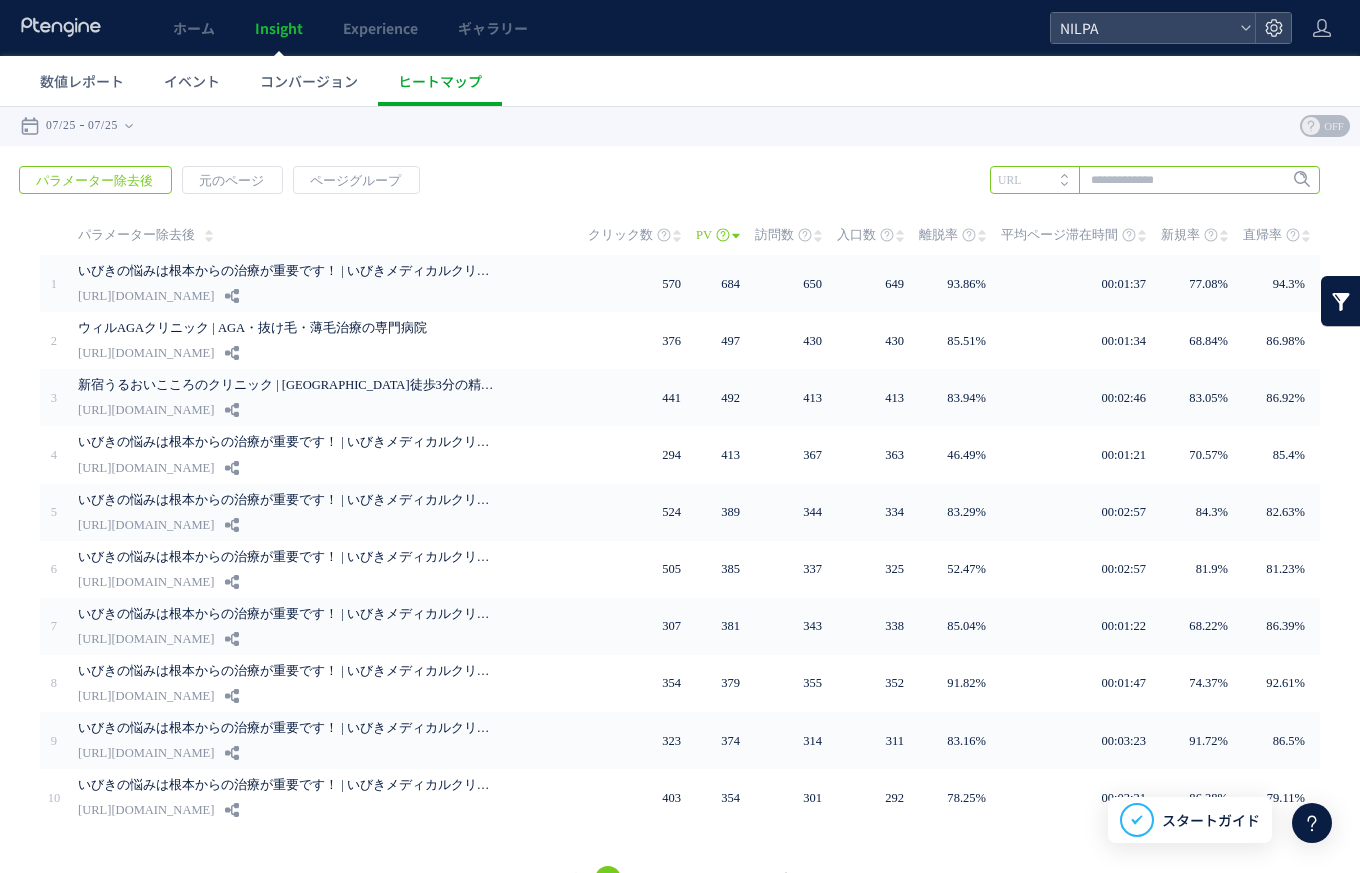 click at bounding box center (1155, 180) 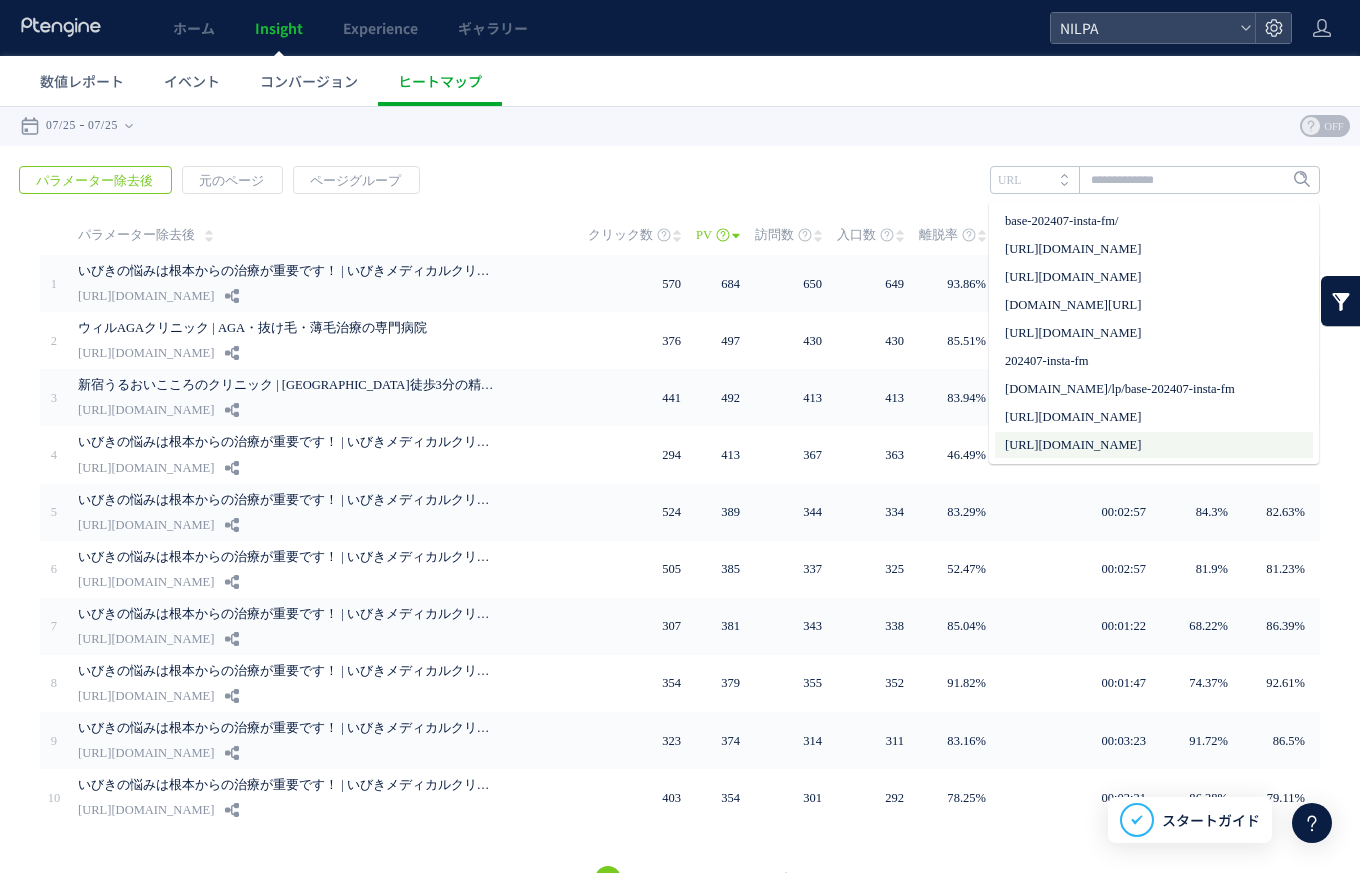 click on "[URL][DOMAIN_NAME]" at bounding box center (1154, 445) 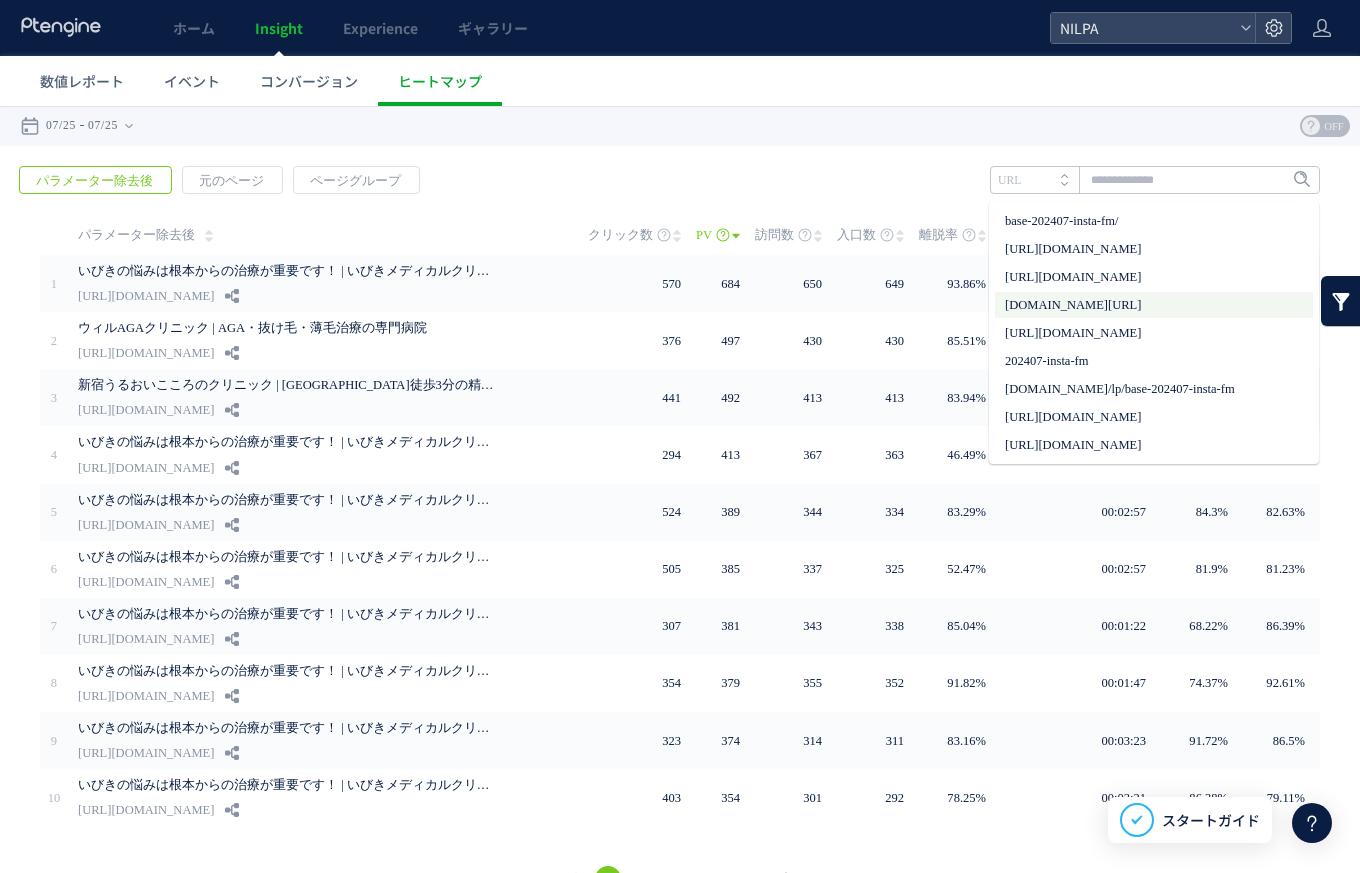 type on "**********" 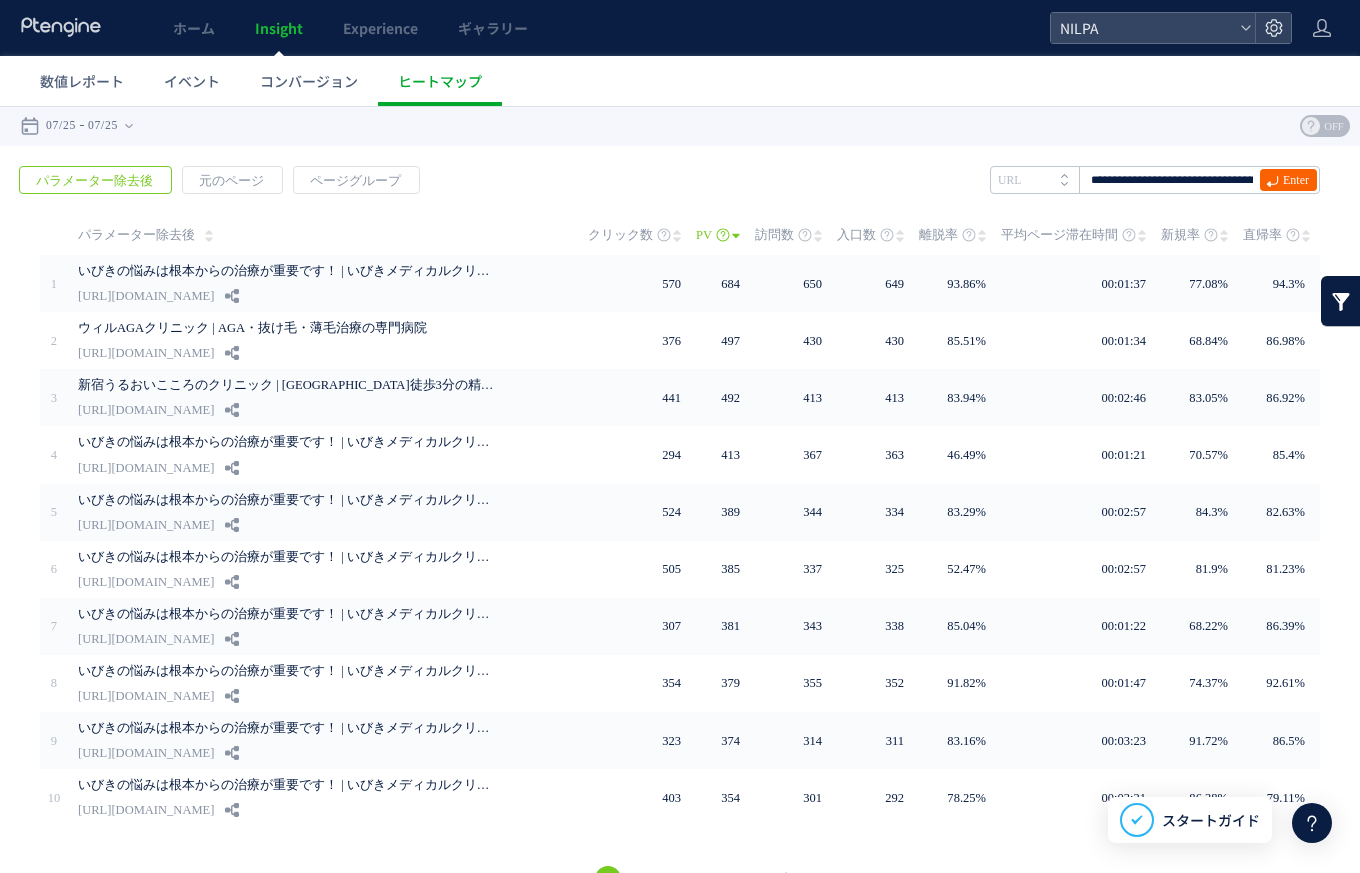 click on "Enter" at bounding box center [1296, 180] 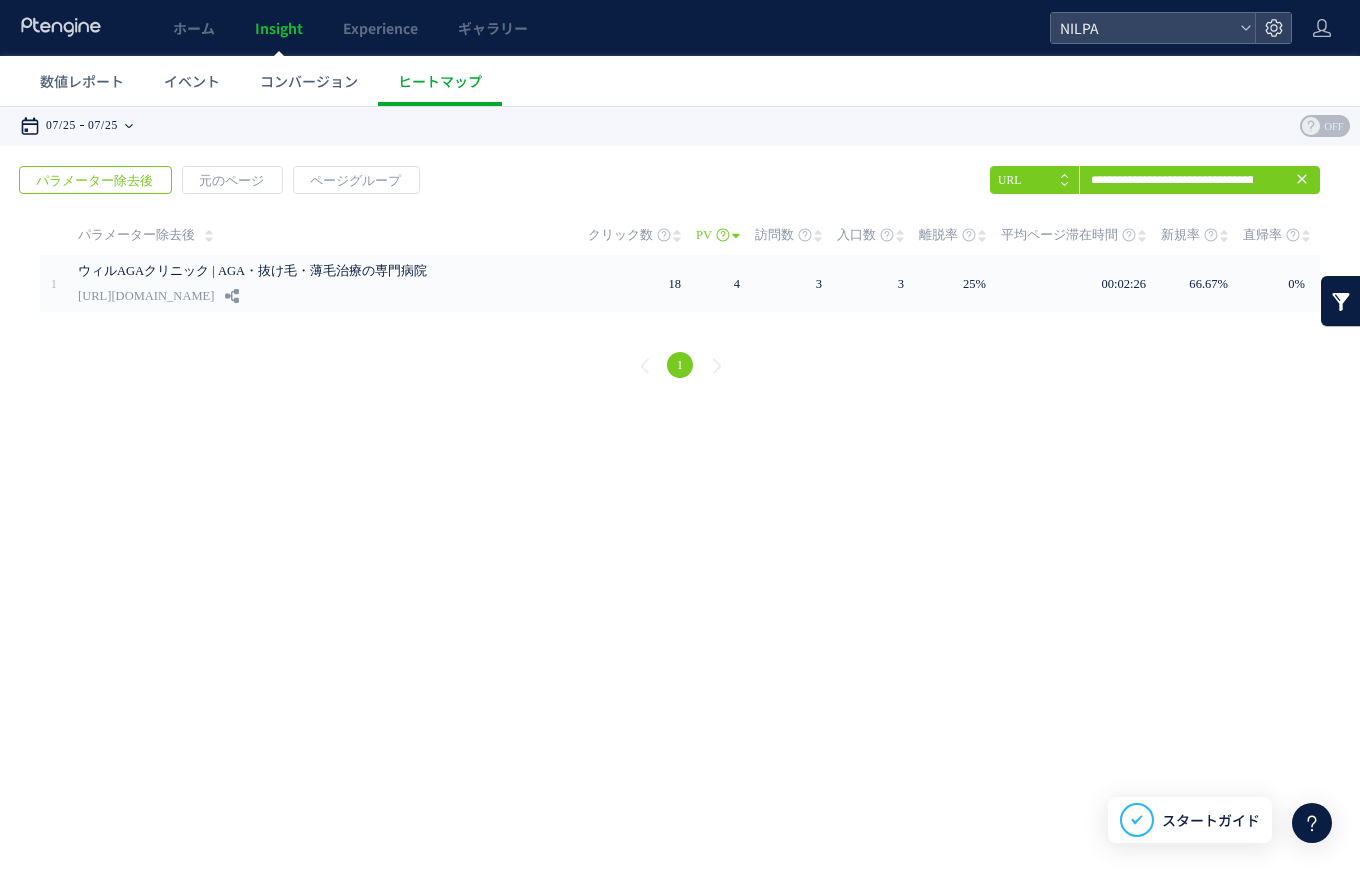 click on "07/25
07/25" at bounding box center [83, 126] 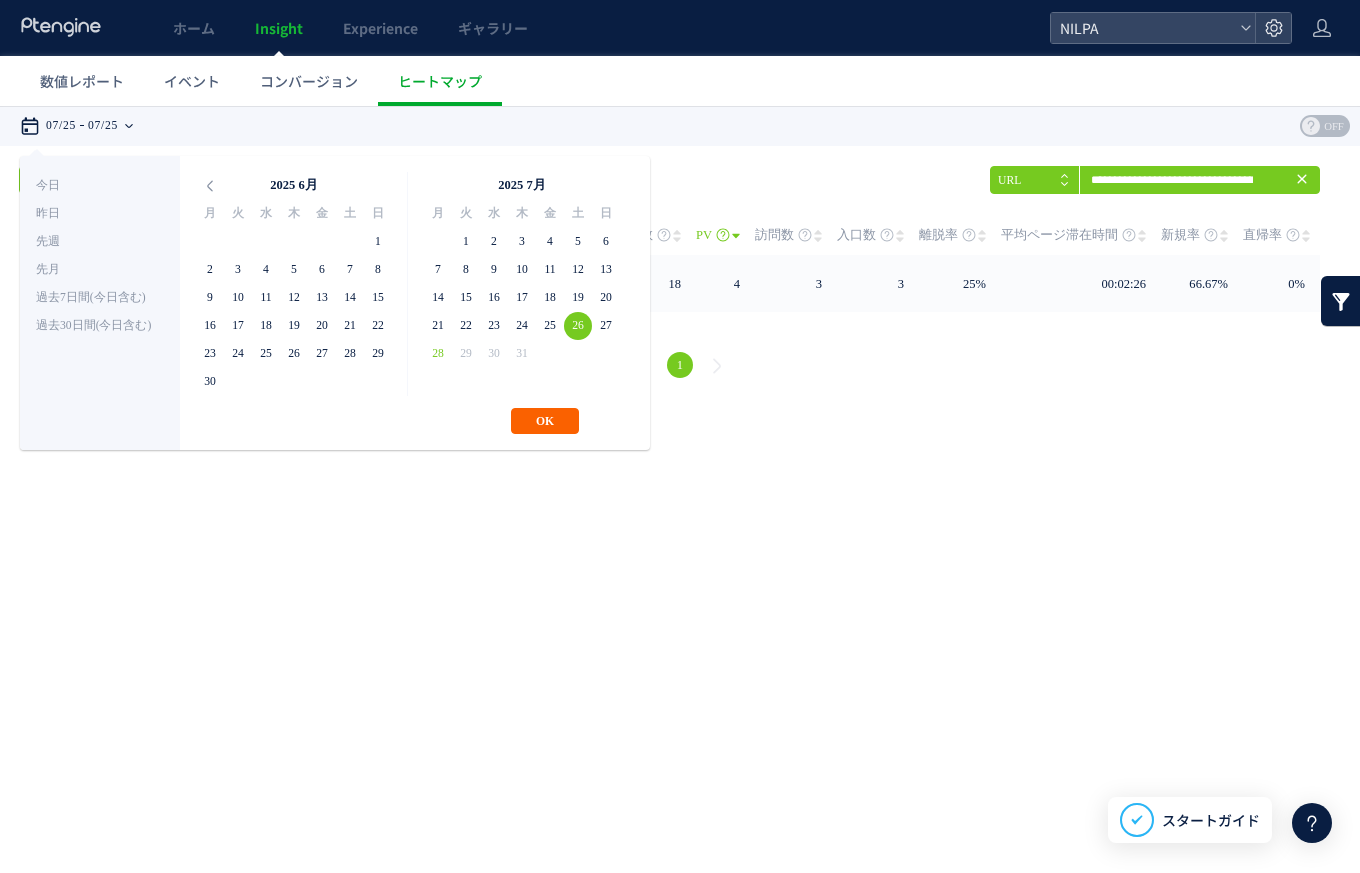 click on "OK" at bounding box center [545, 421] 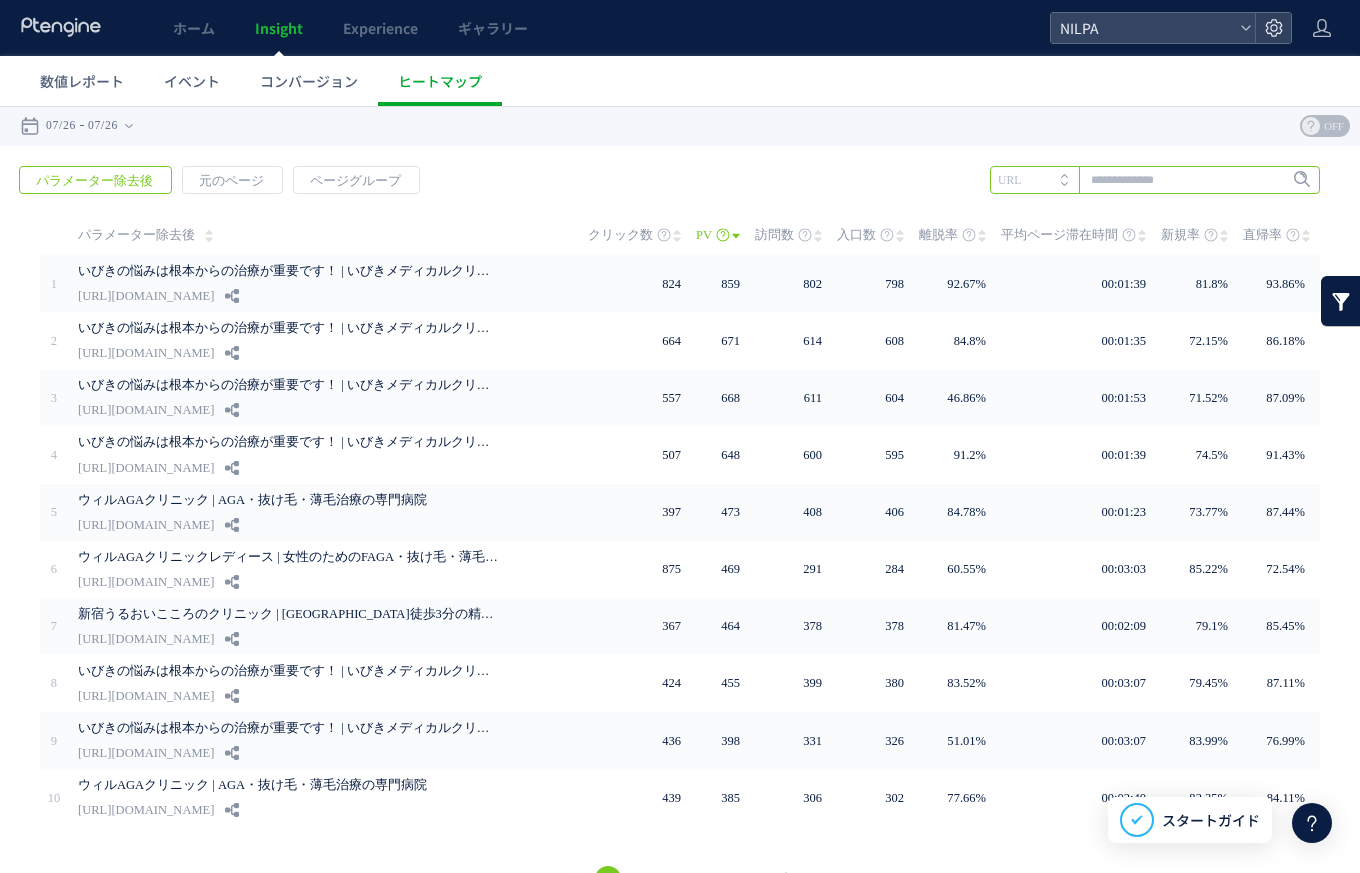 click at bounding box center [1155, 180] 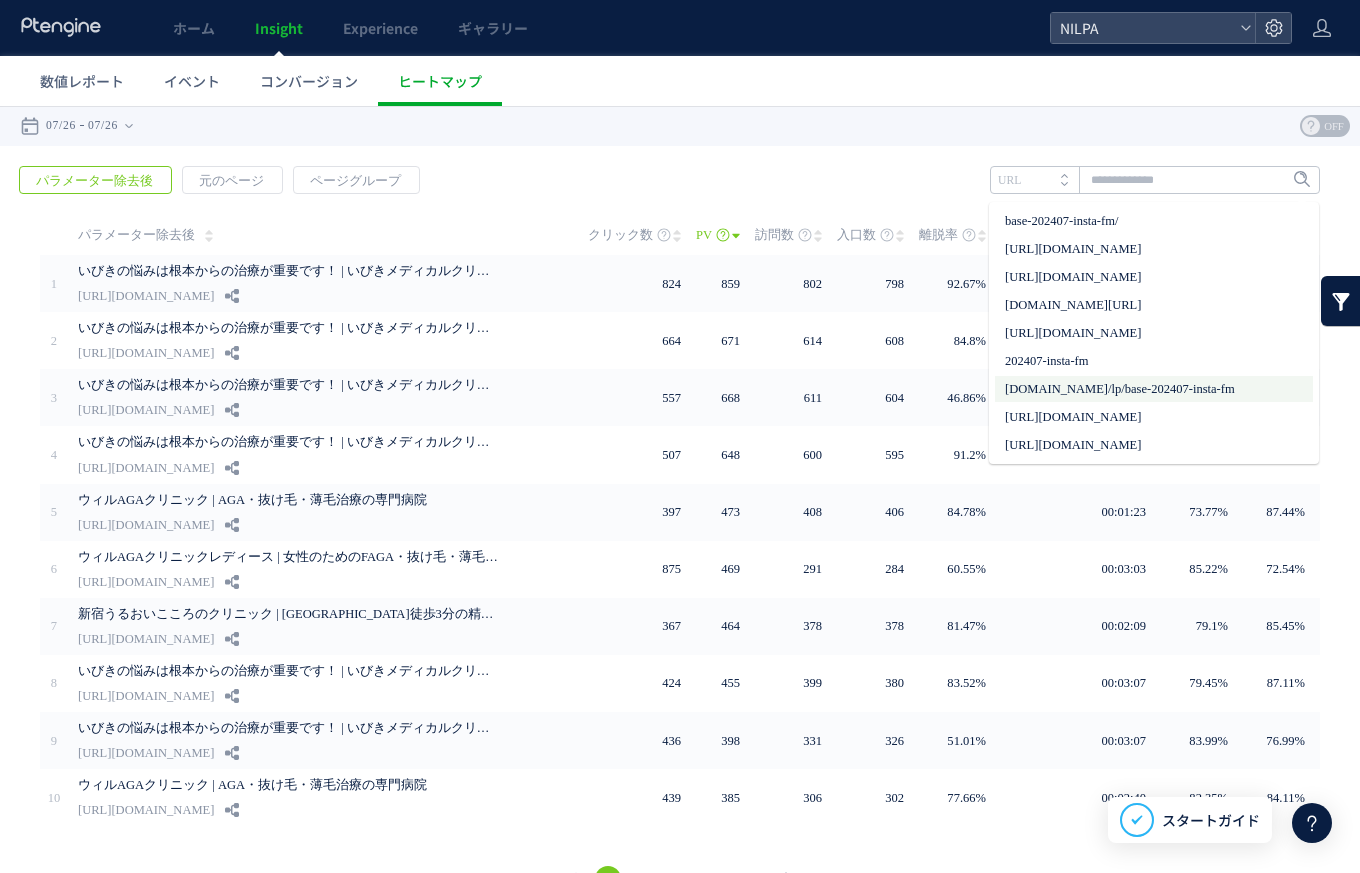 drag, startPoint x: 1166, startPoint y: 445, endPoint x: 1172, endPoint y: 384, distance: 61.294373 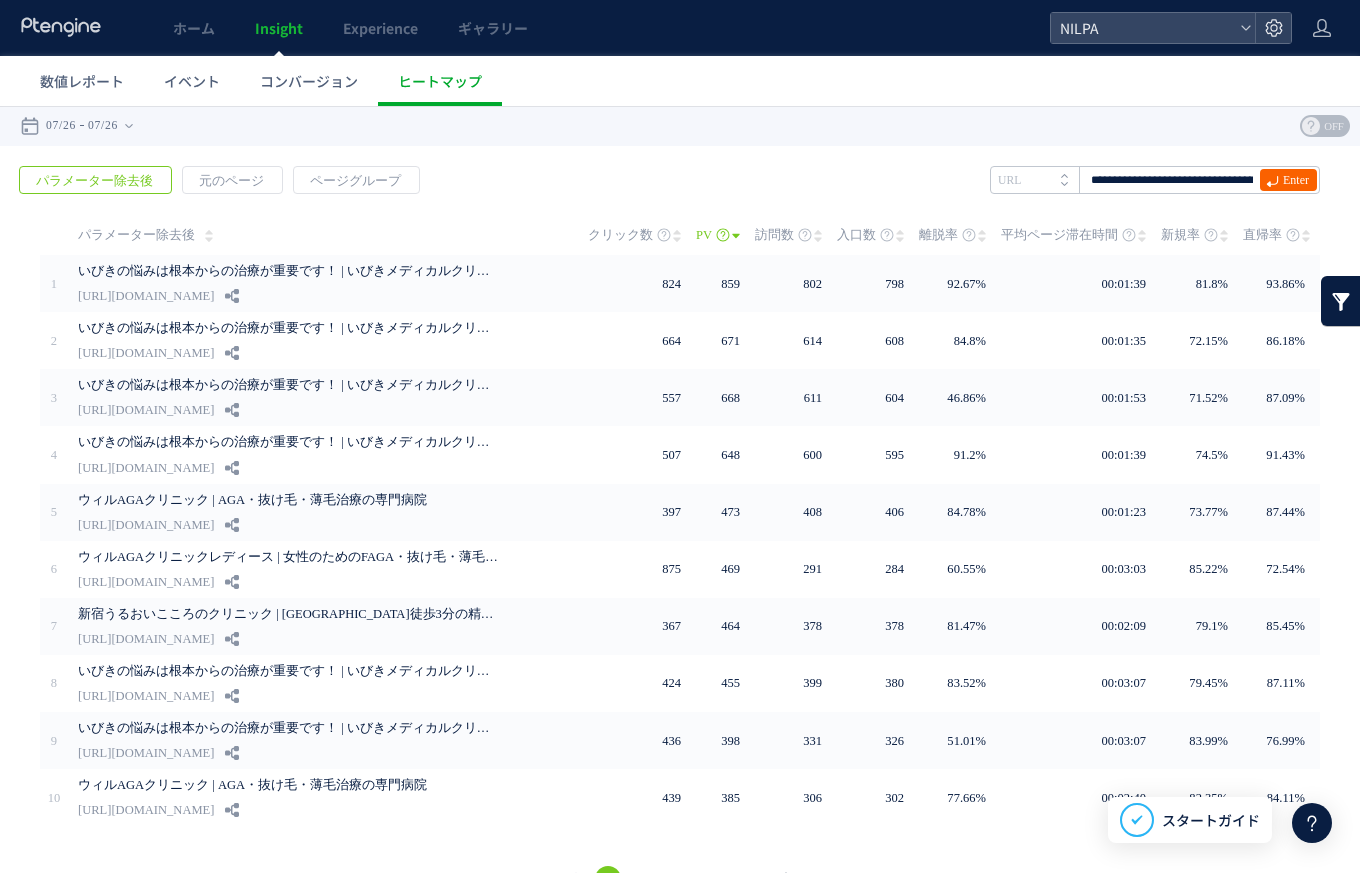 click 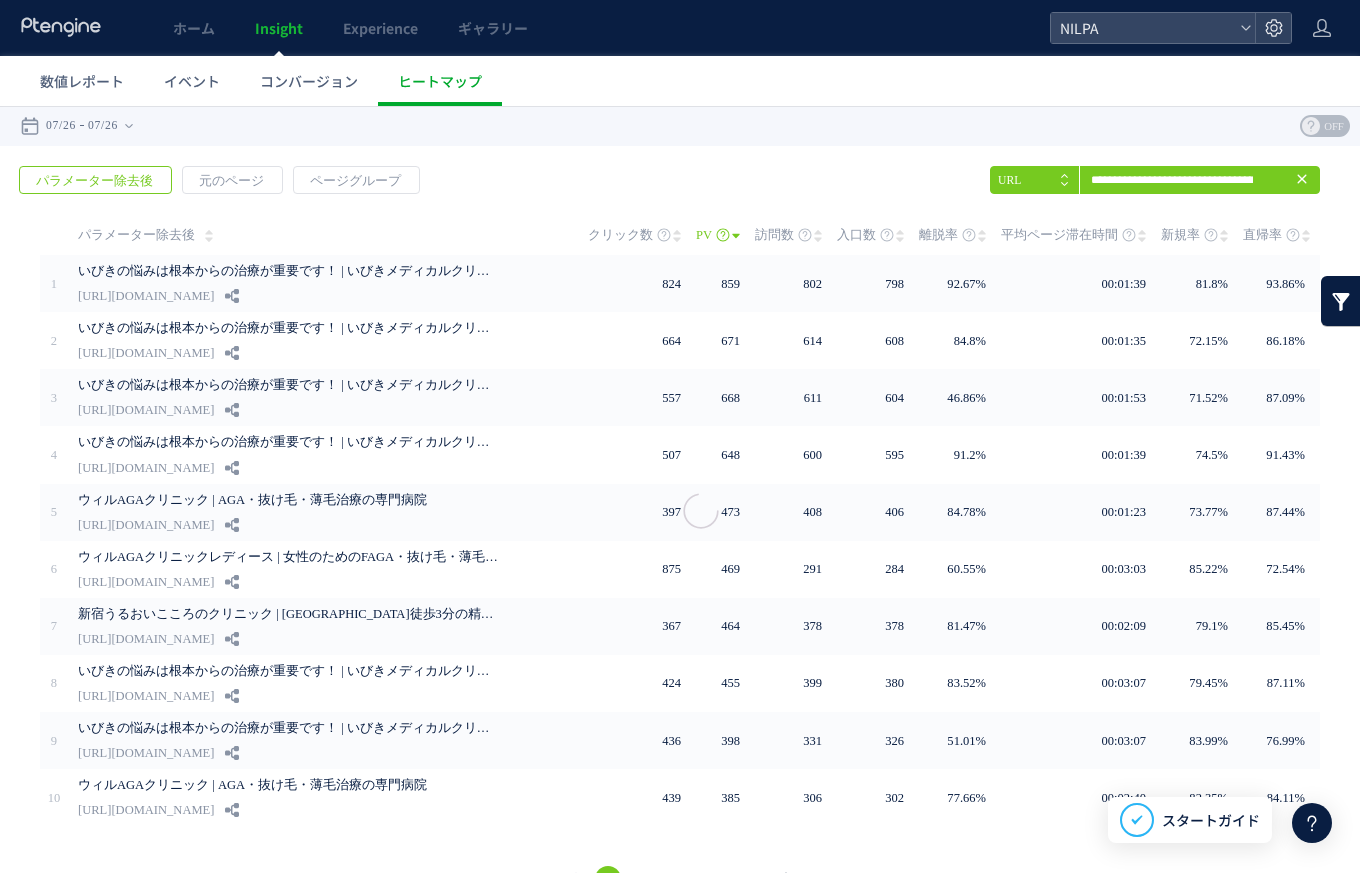 click at bounding box center (680, 489) 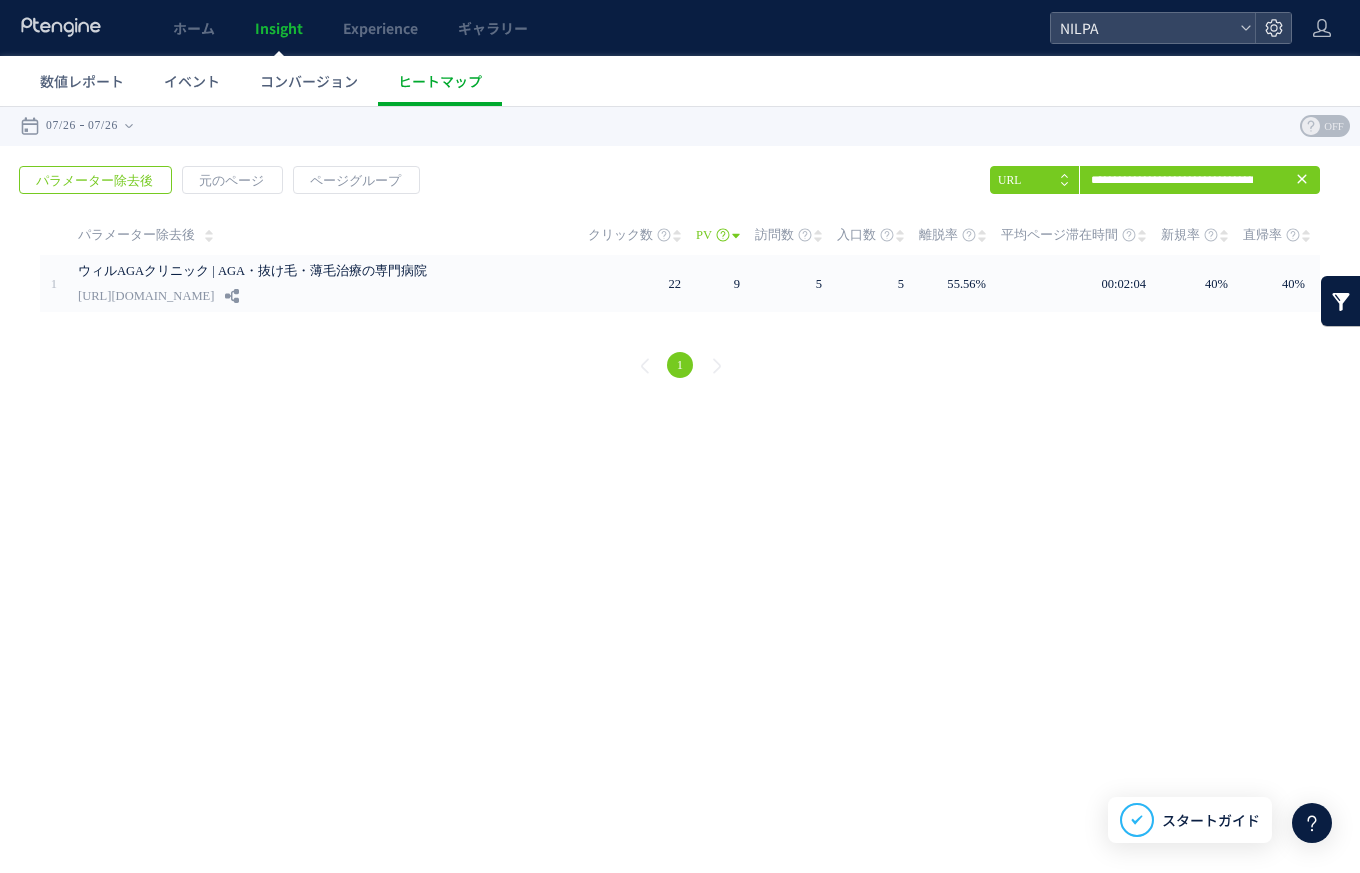 drag, startPoint x: 131, startPoint y: 122, endPoint x: 191, endPoint y: 130, distance: 60.530983 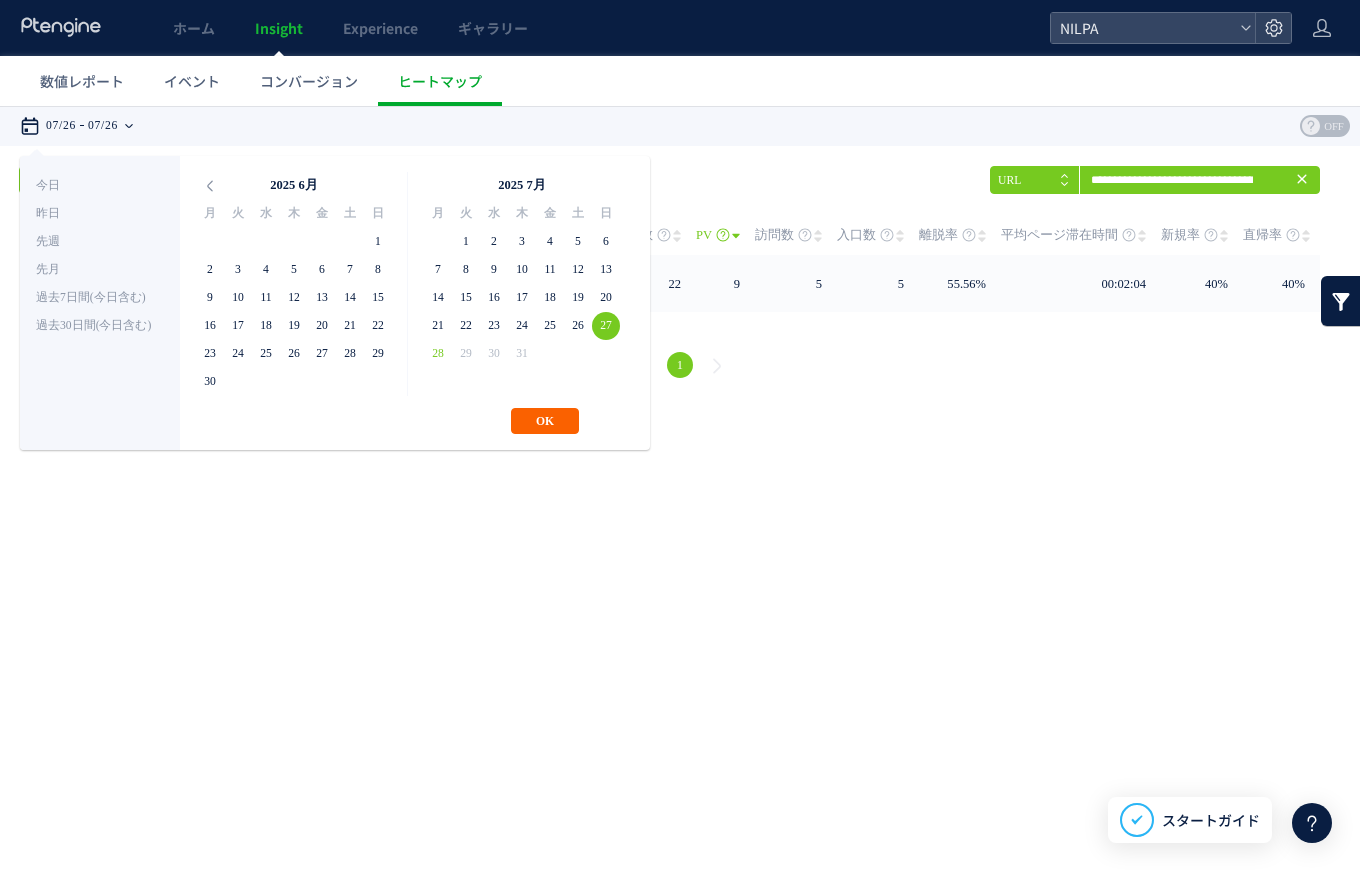 click on "OK" at bounding box center (545, 421) 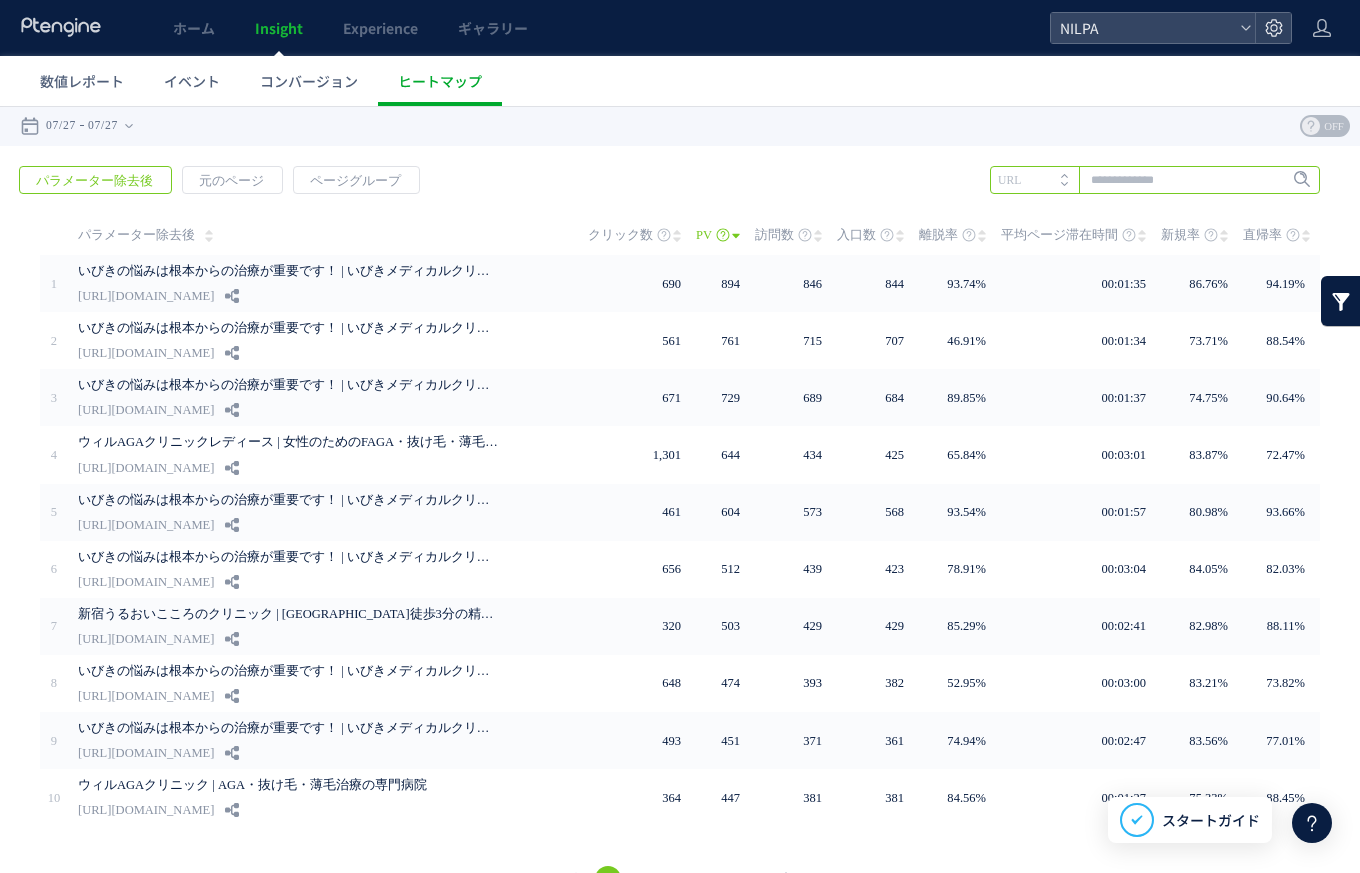 click at bounding box center (1155, 180) 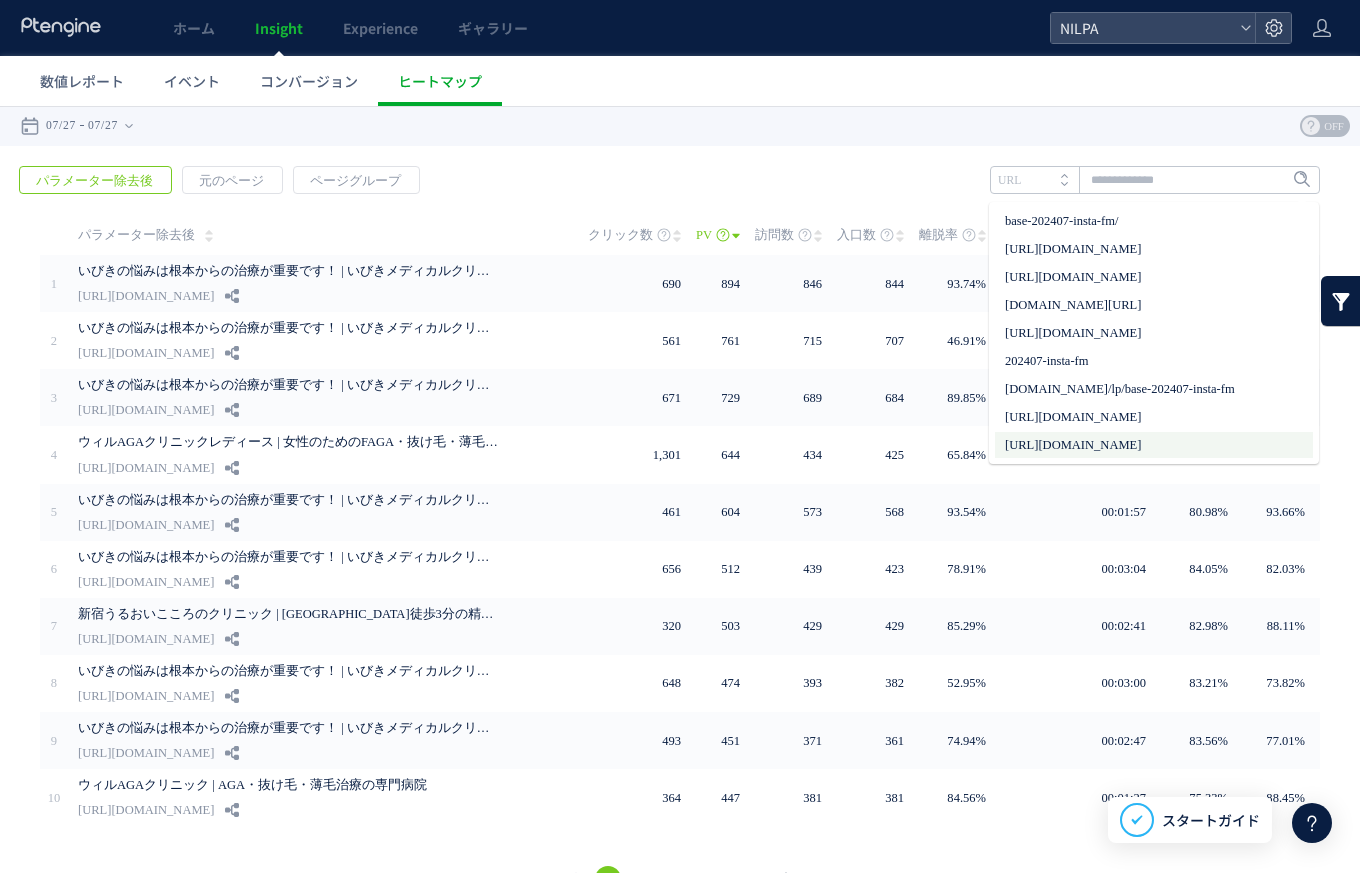 click on "[URL][DOMAIN_NAME]" at bounding box center (1154, 445) 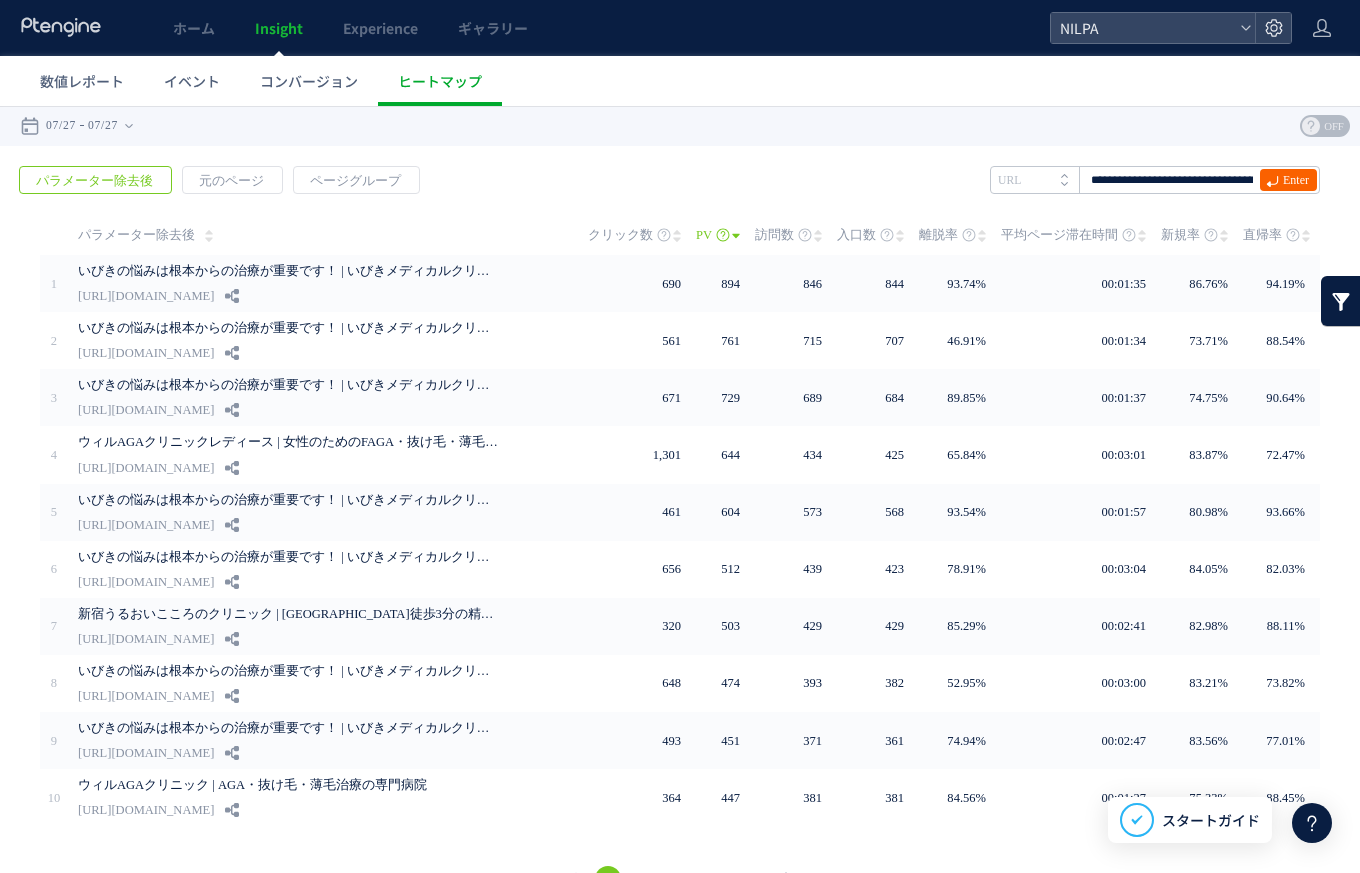 click on "Enter" at bounding box center (1288, 180) 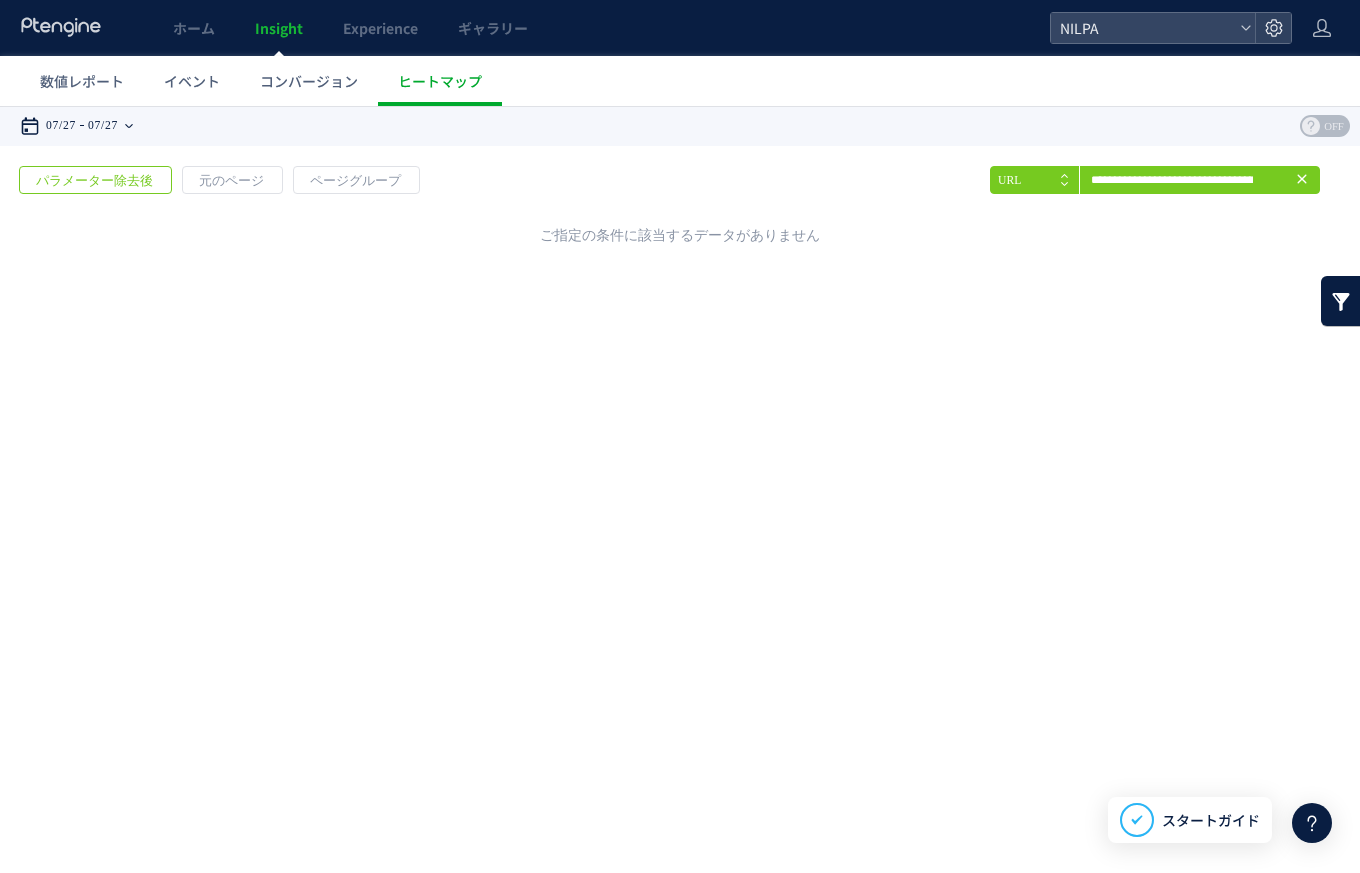click on "07/27" at bounding box center (103, 126) 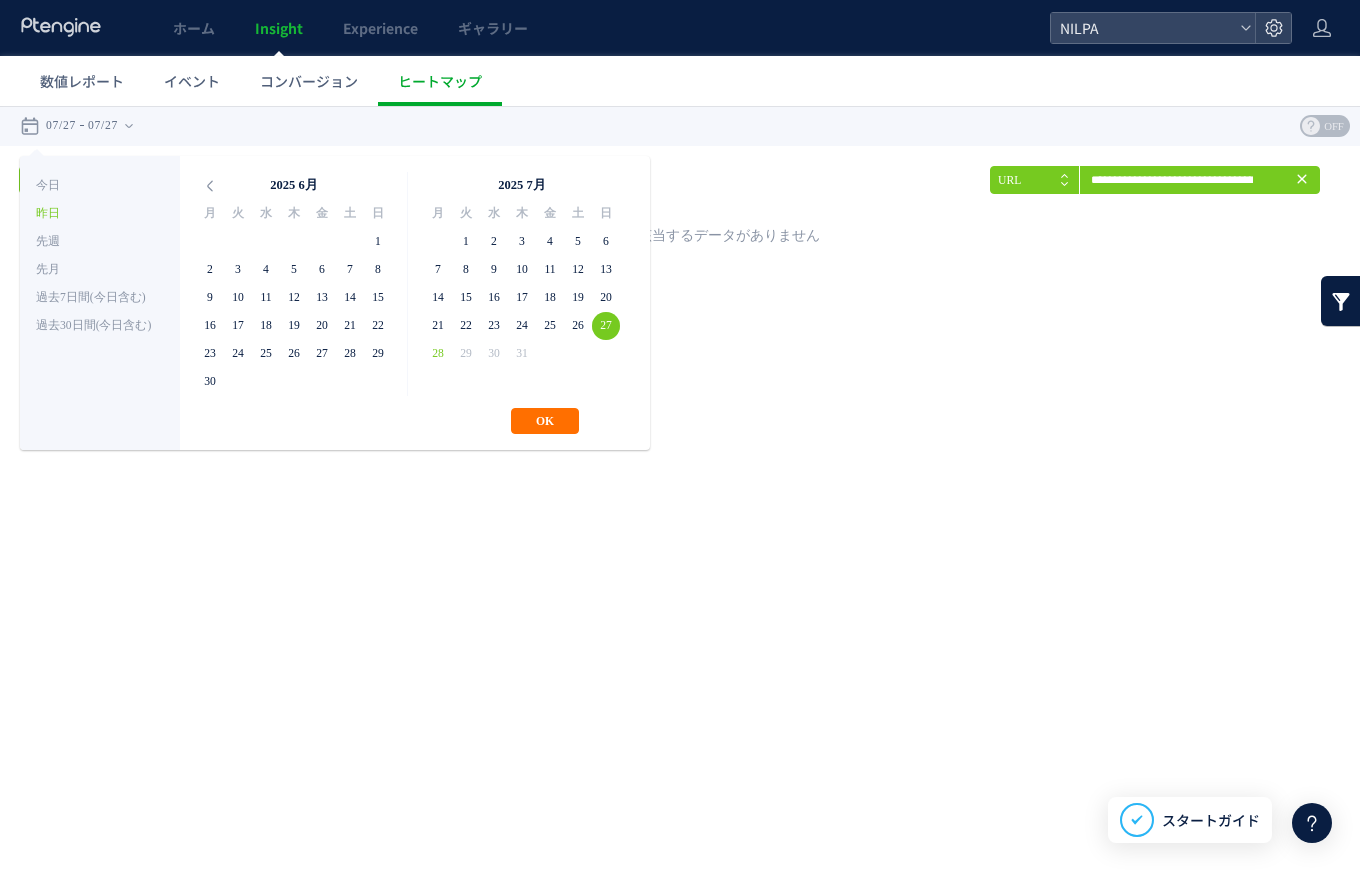 drag, startPoint x: 886, startPoint y: 292, endPoint x: 900, endPoint y: 285, distance: 15.652476 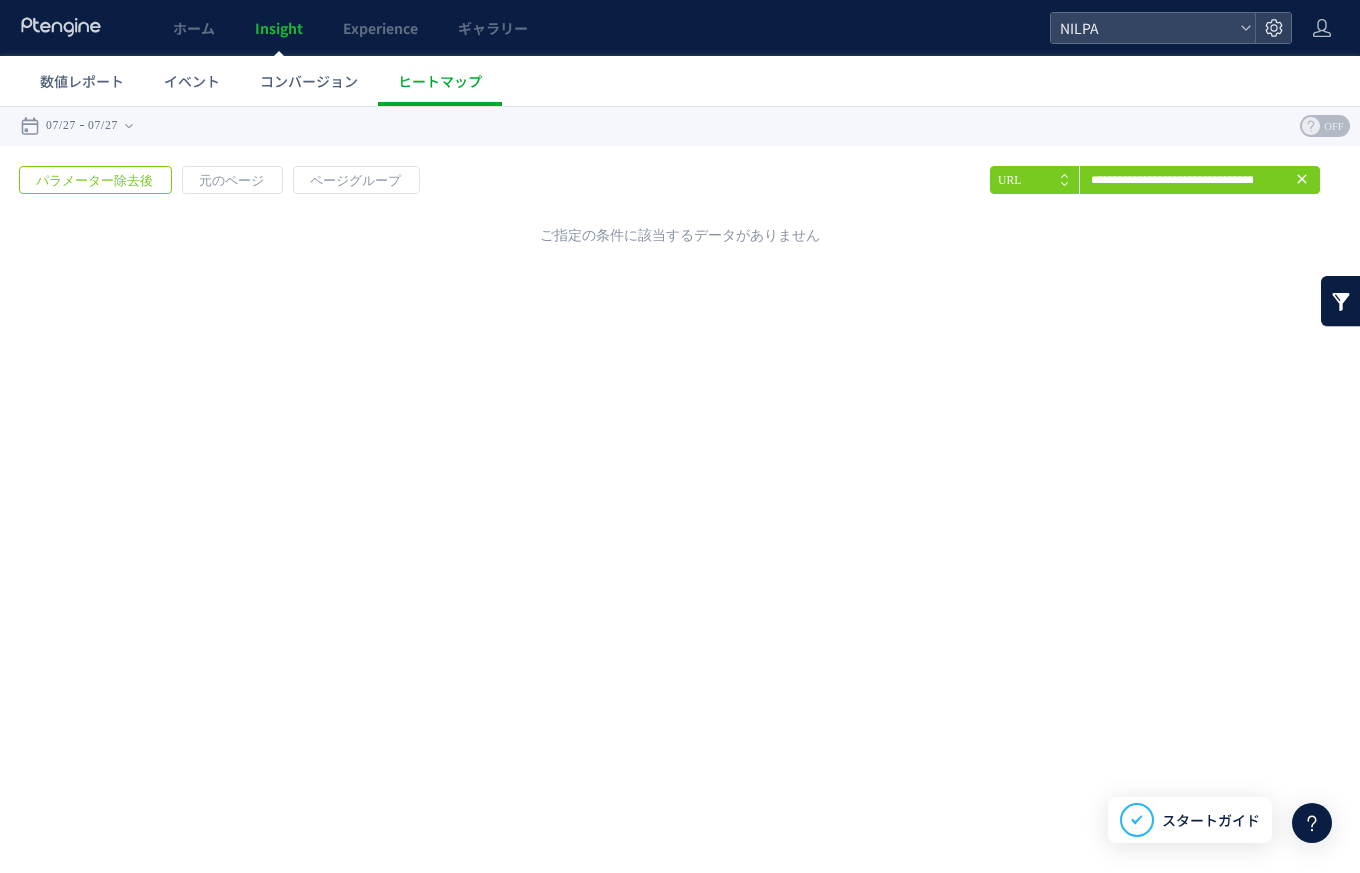 click 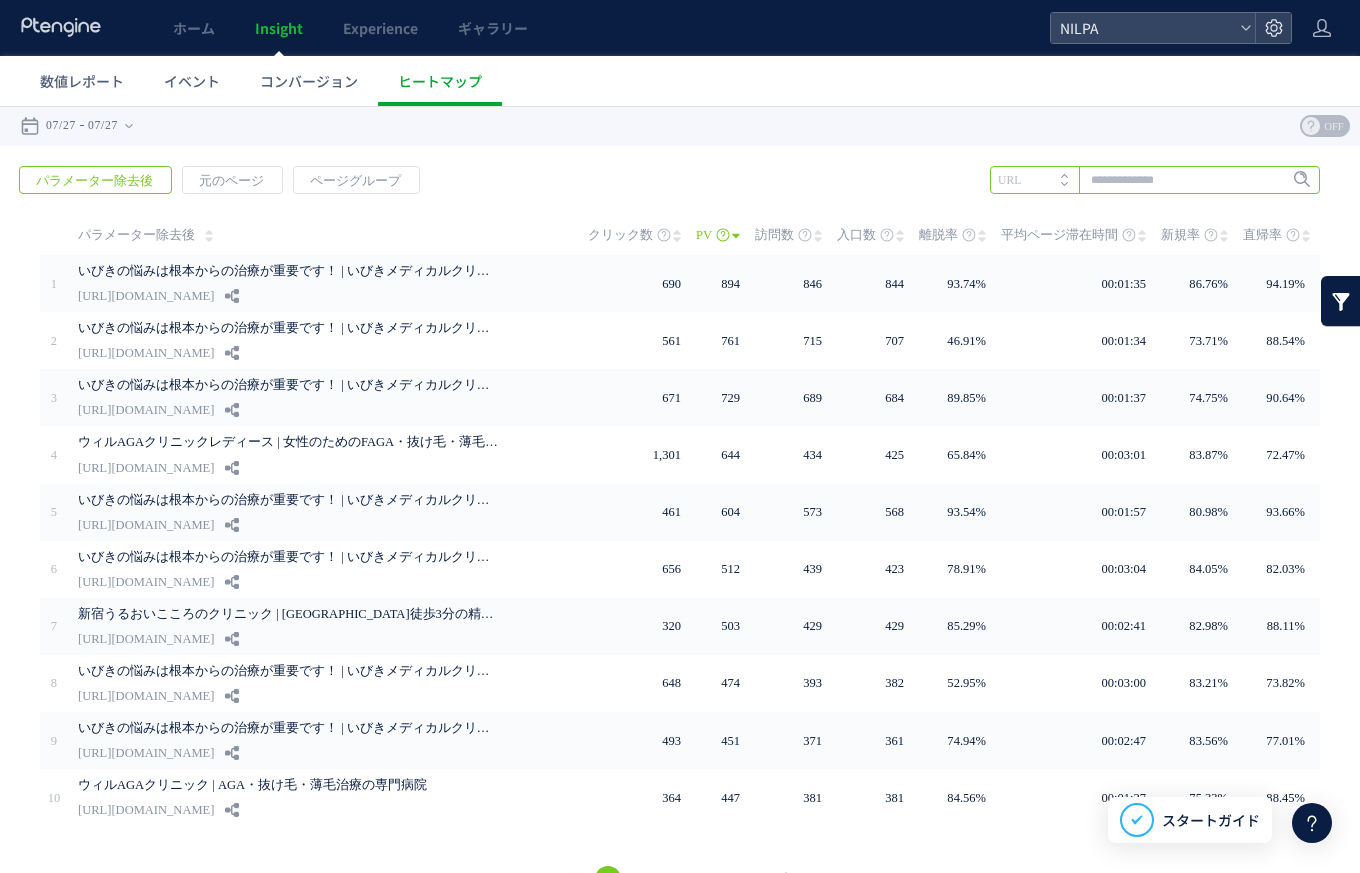 click at bounding box center [1155, 180] 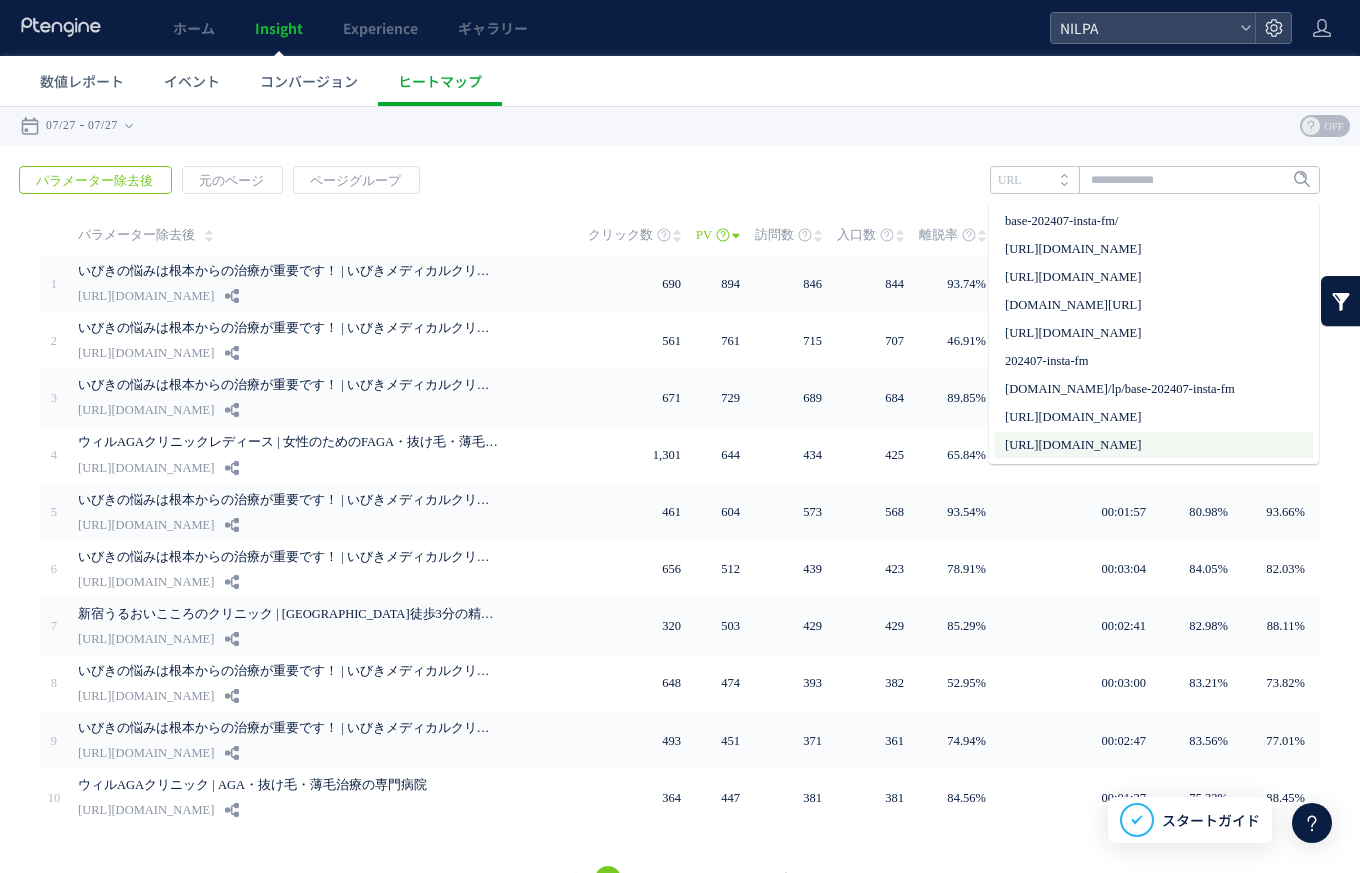 click on "[URL][DOMAIN_NAME]" at bounding box center (1154, 445) 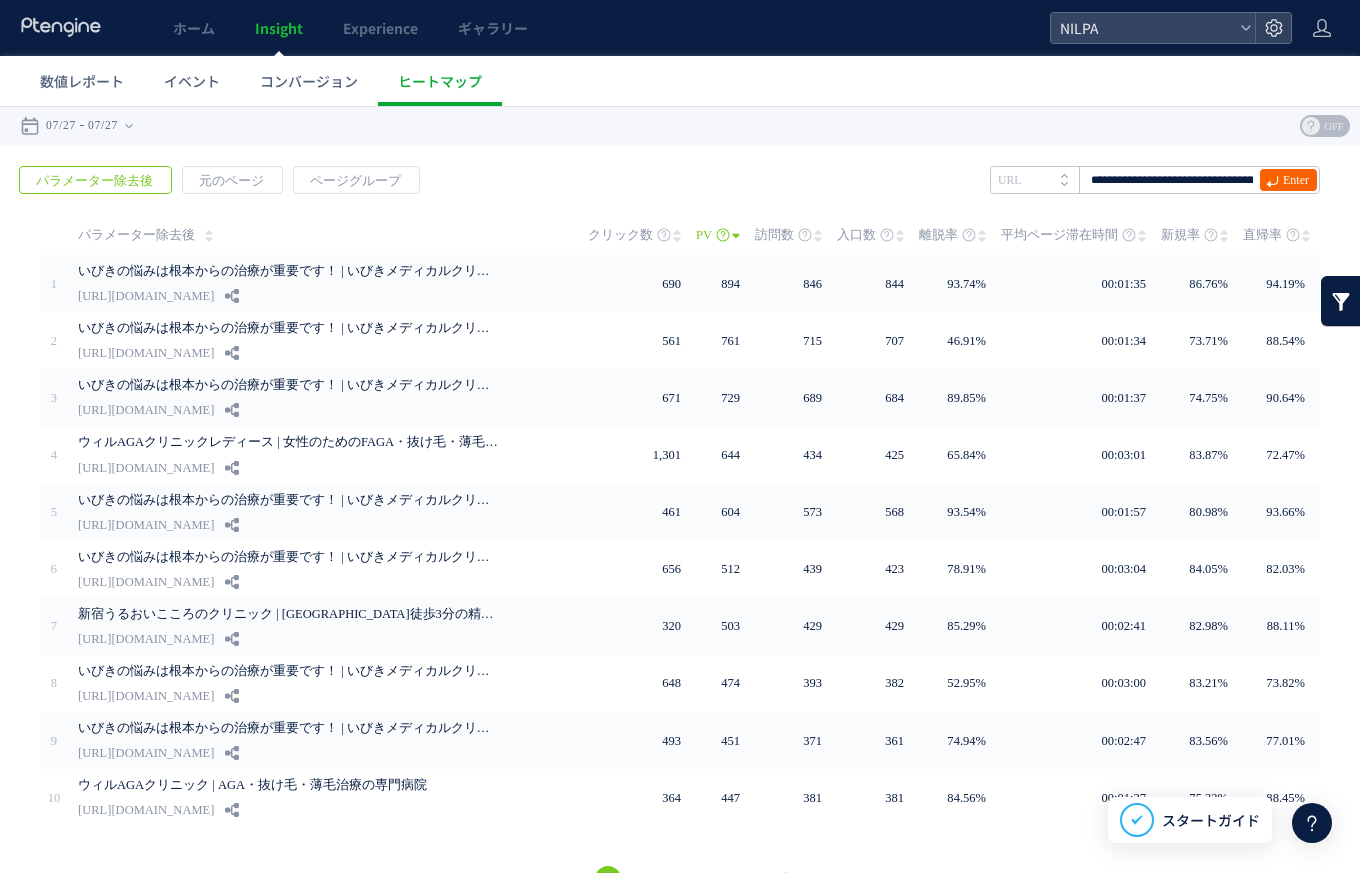 click on "Enter" at bounding box center (1296, 180) 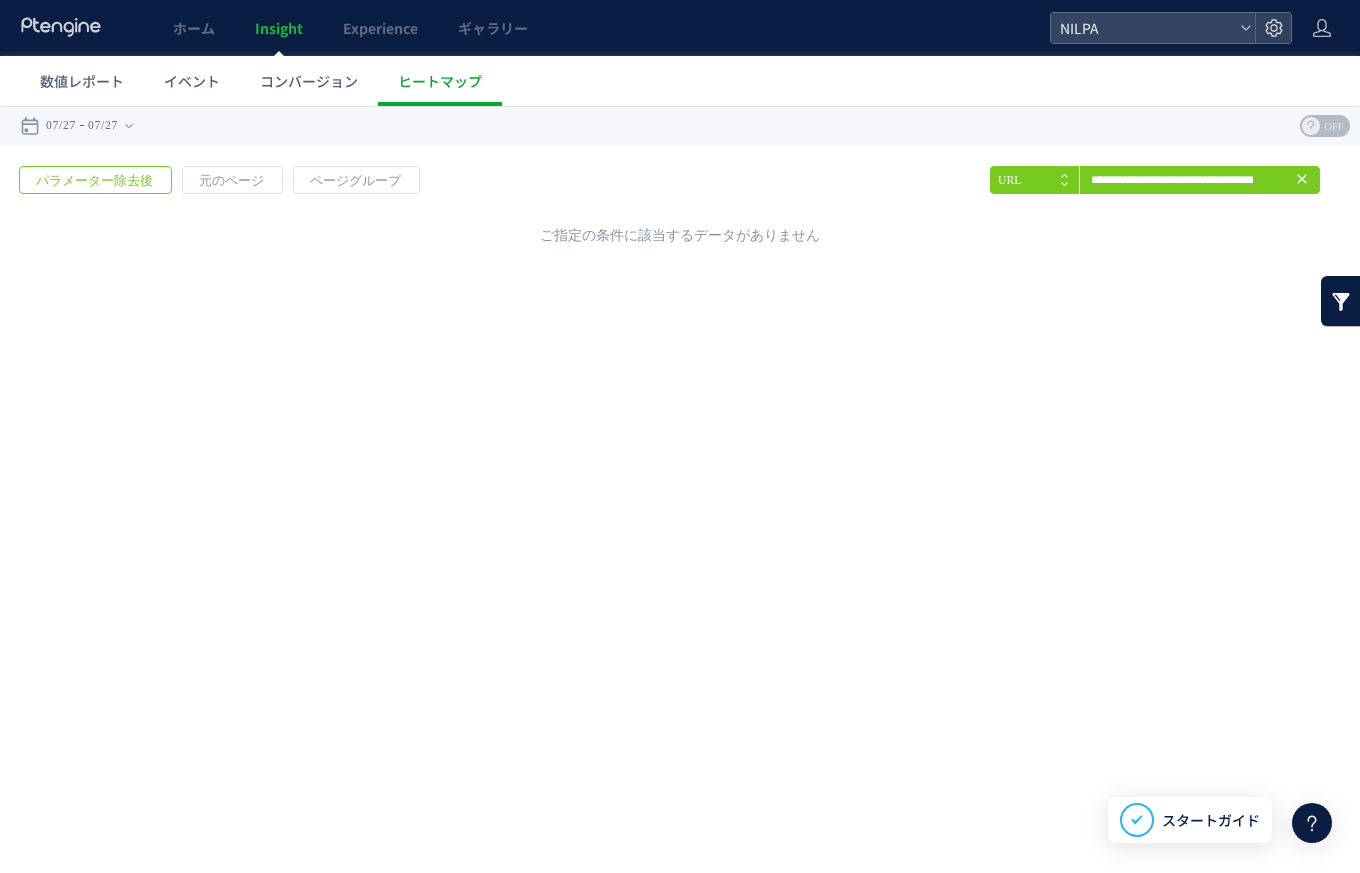 click on "戻る
パラメーター除去後
元のページ
ページグループ
実装" at bounding box center (680, 201) 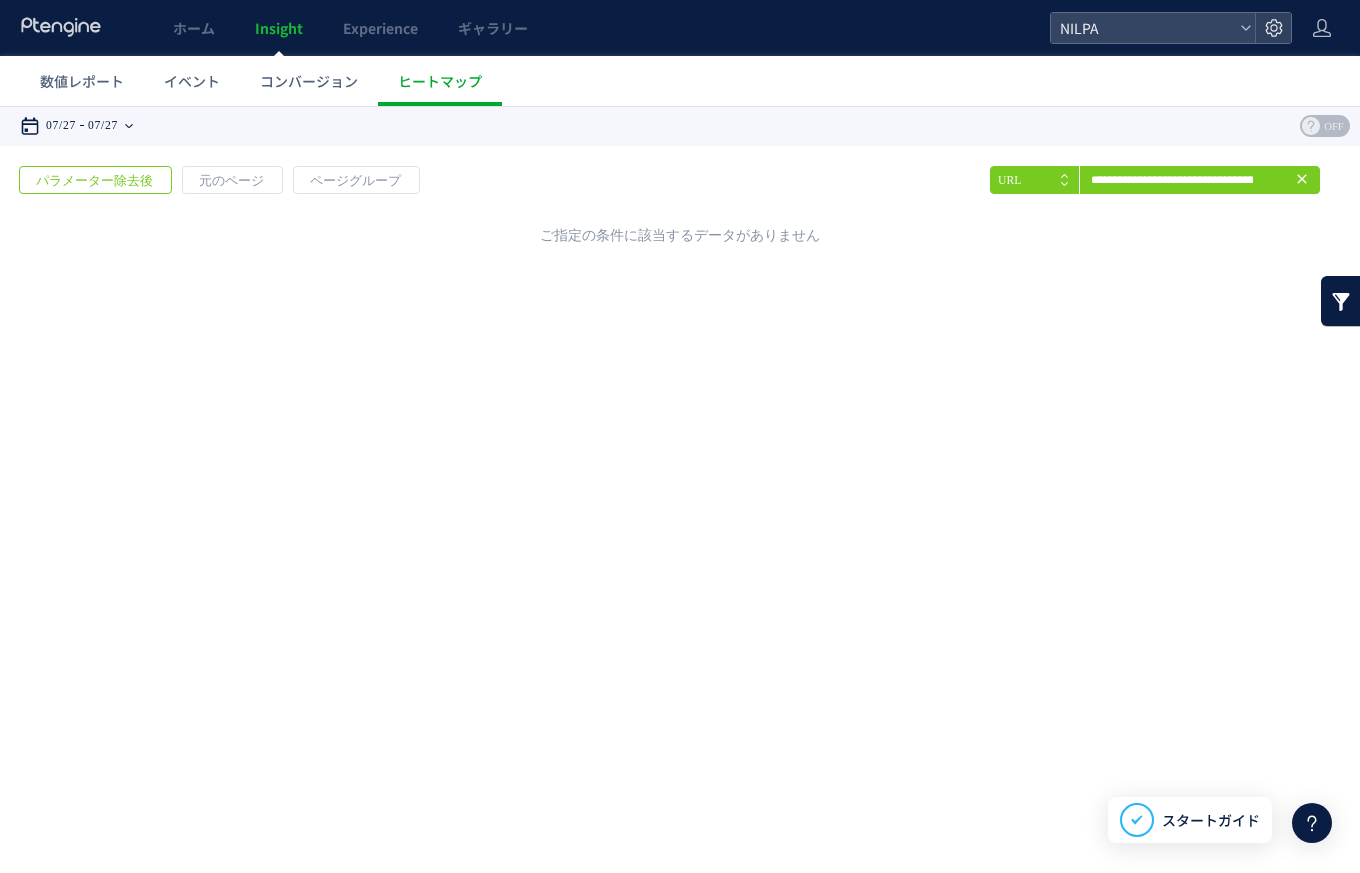click on "07/27" at bounding box center [103, 126] 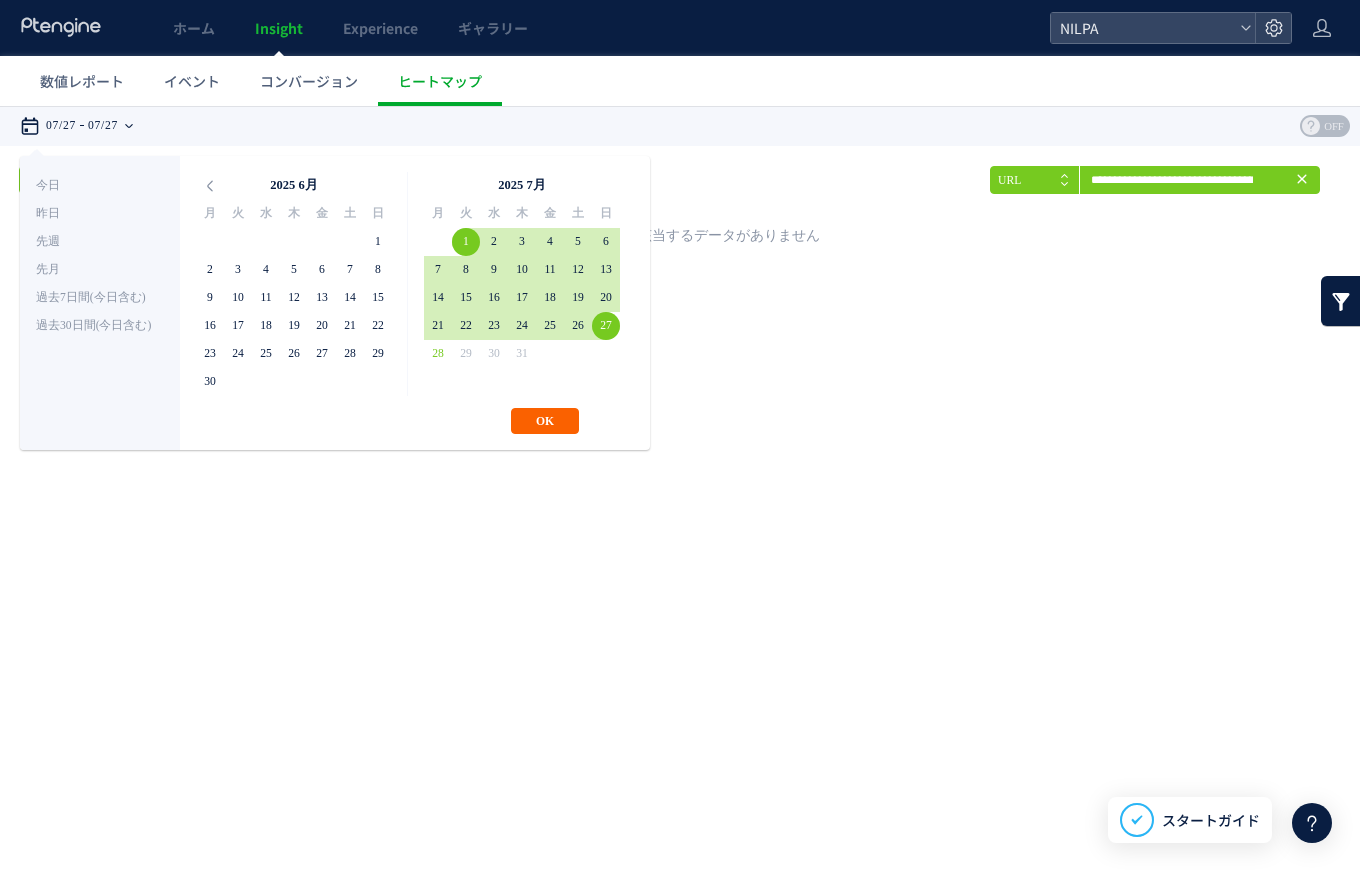 click on "OK" at bounding box center (545, 421) 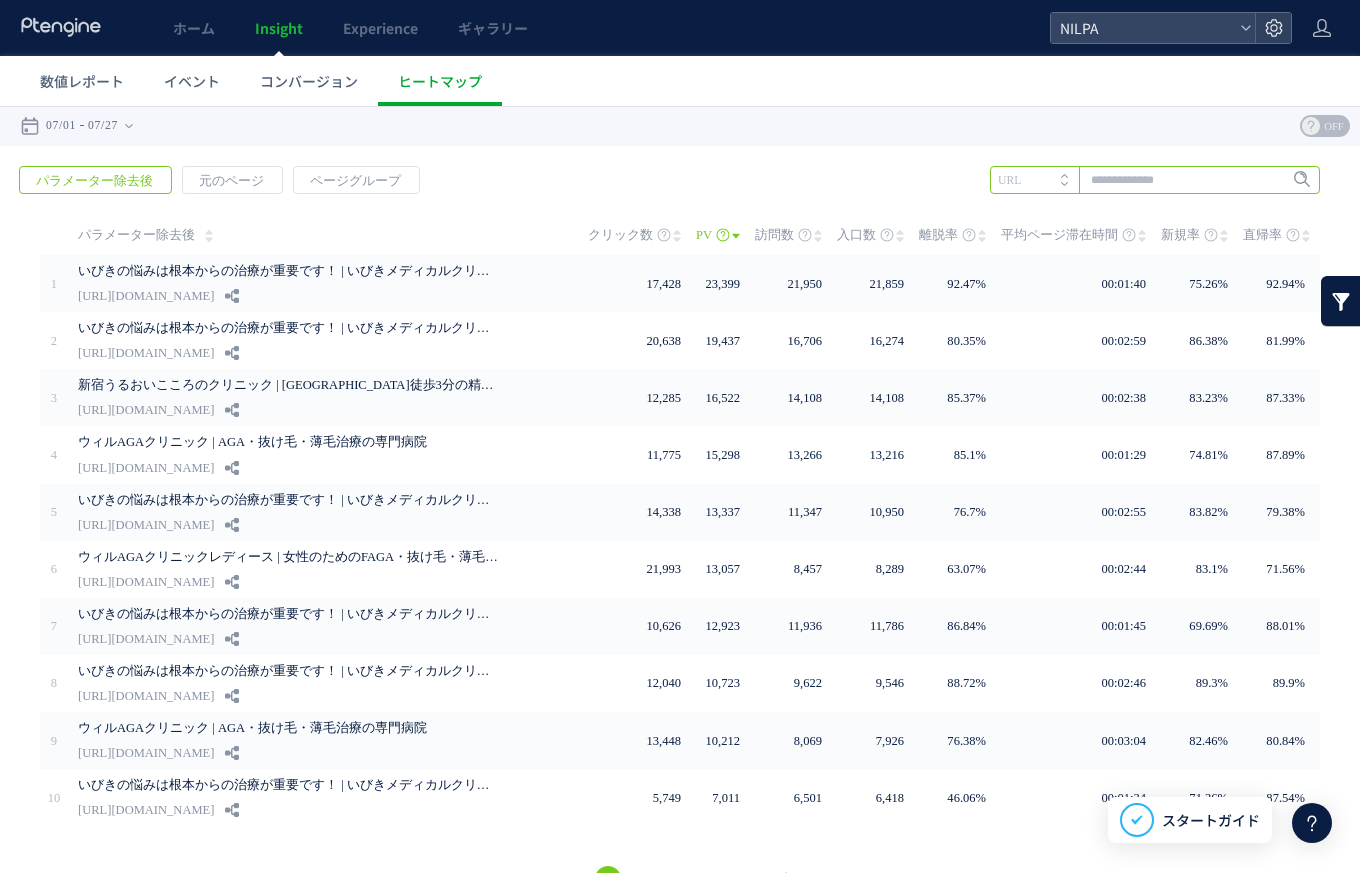 click at bounding box center (1155, 180) 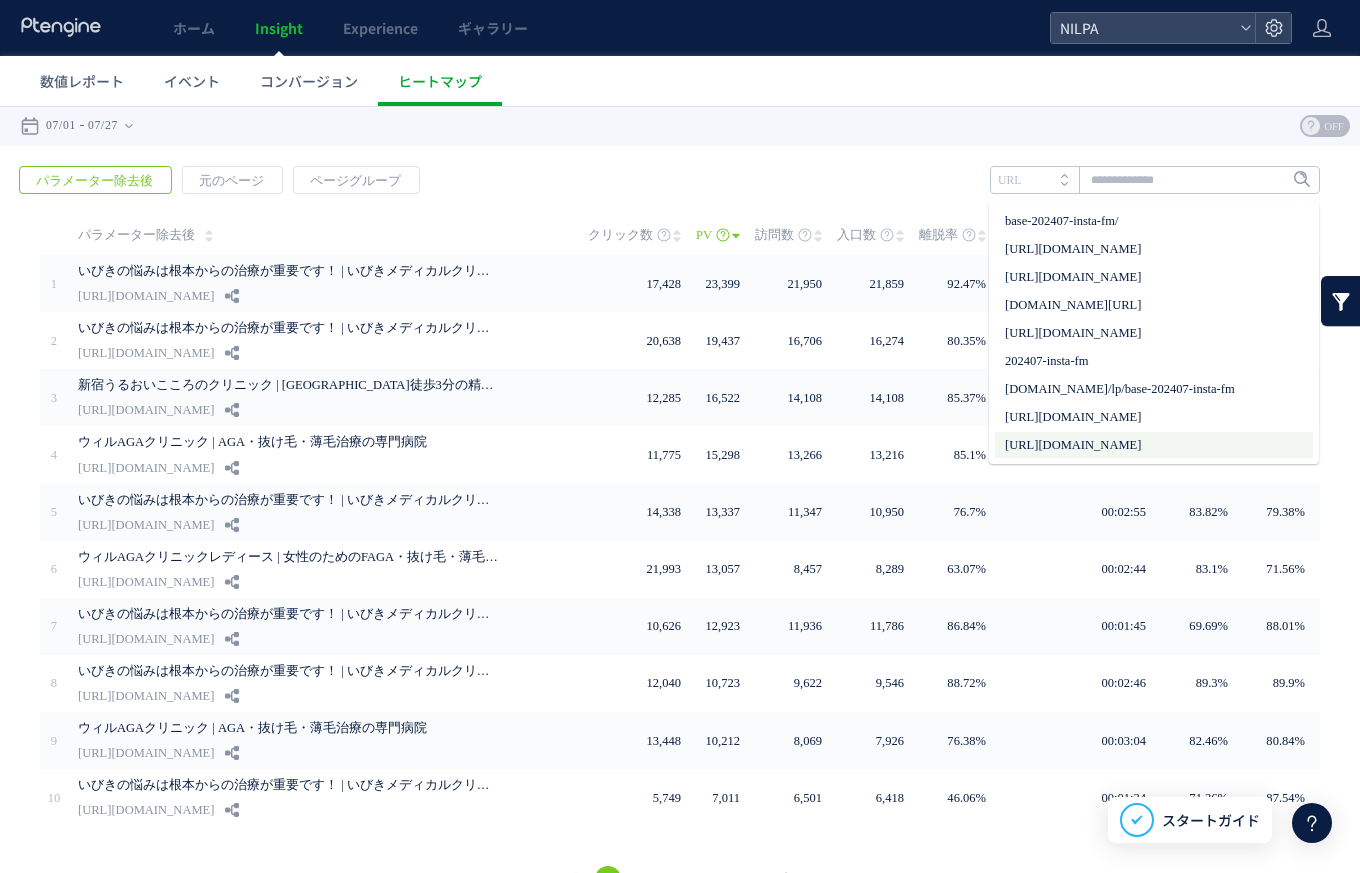 click on "[URL][DOMAIN_NAME]" at bounding box center [1154, 445] 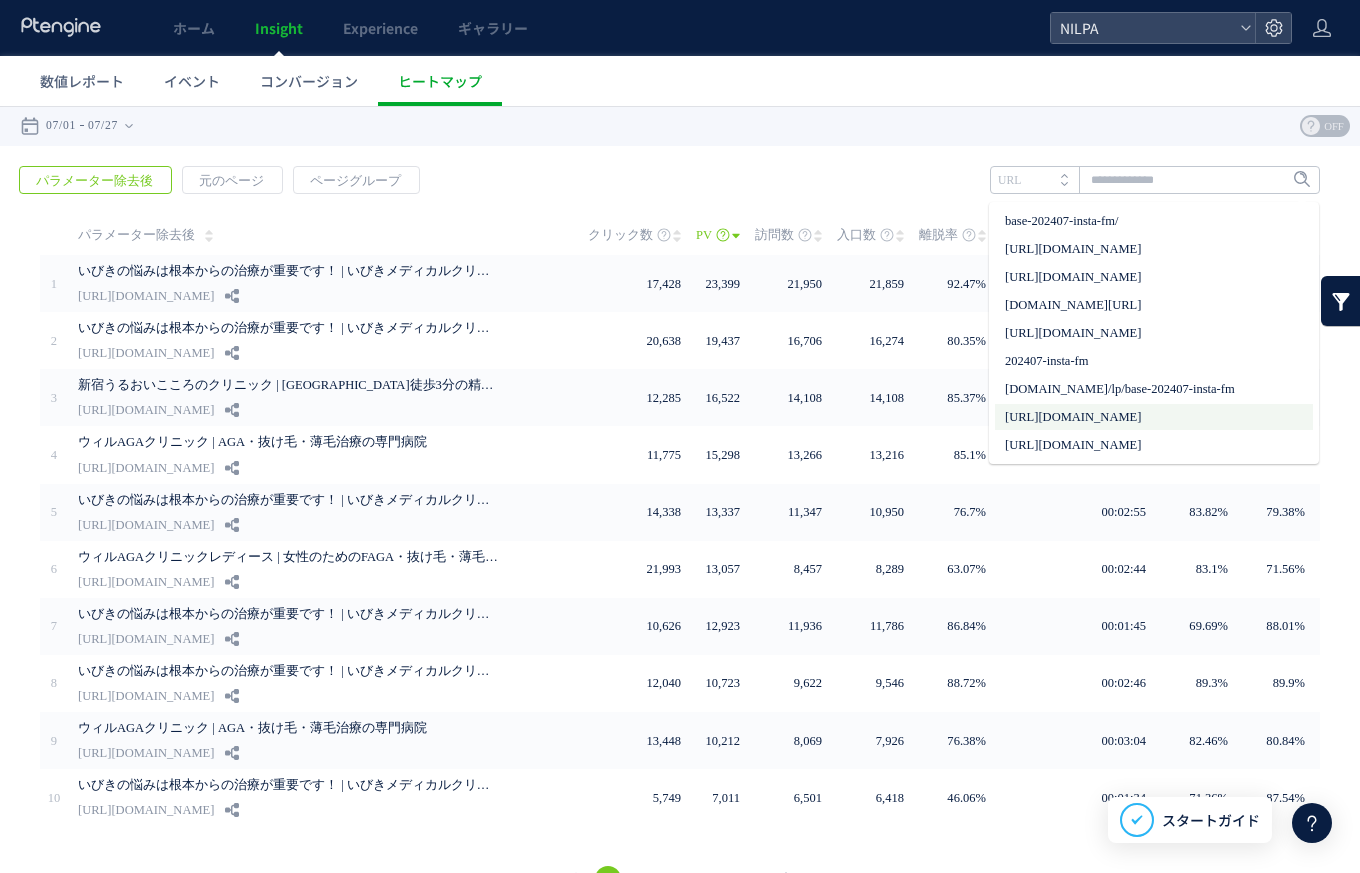 type on "**********" 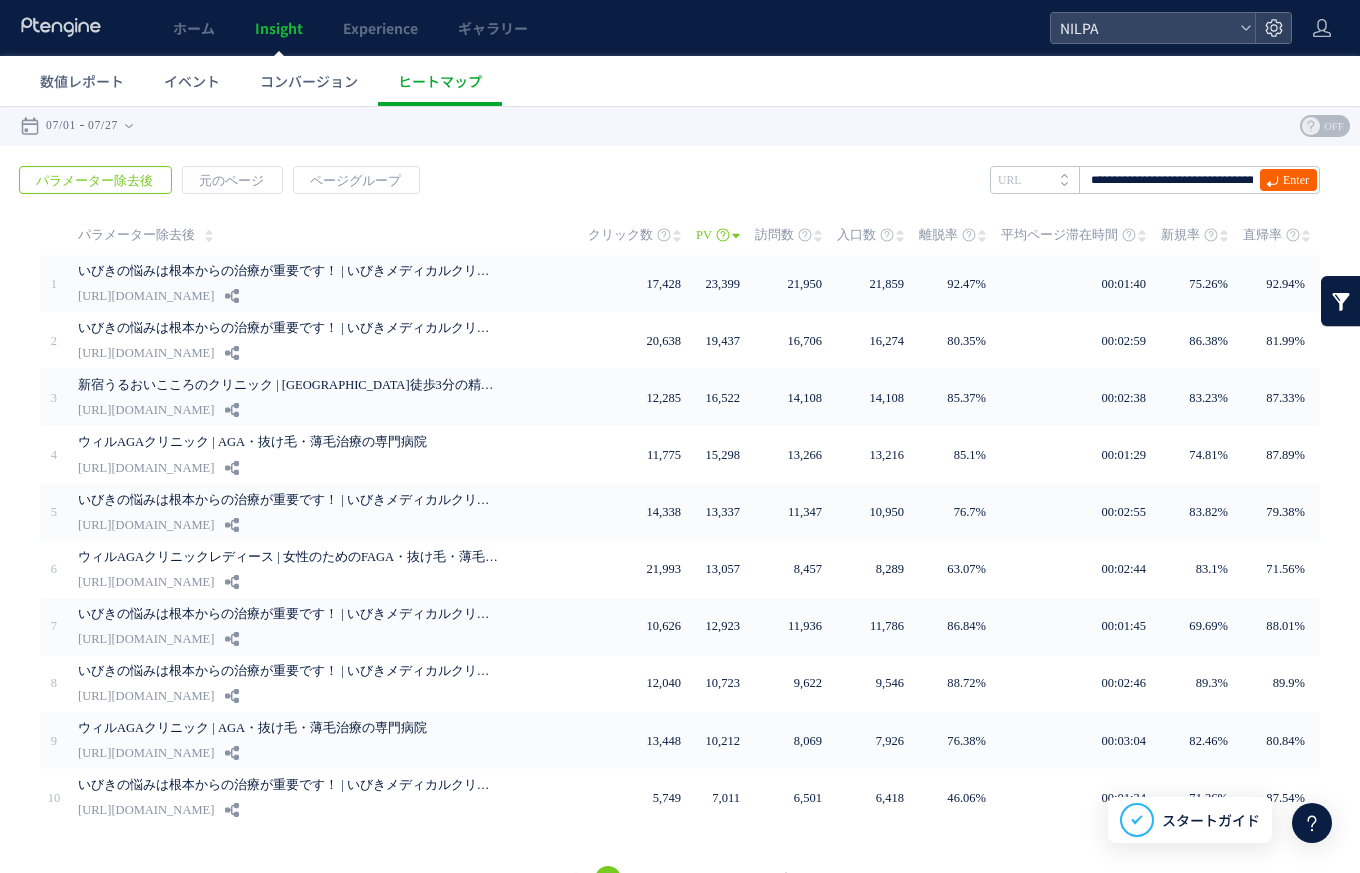 click on "Enter" at bounding box center (1296, 180) 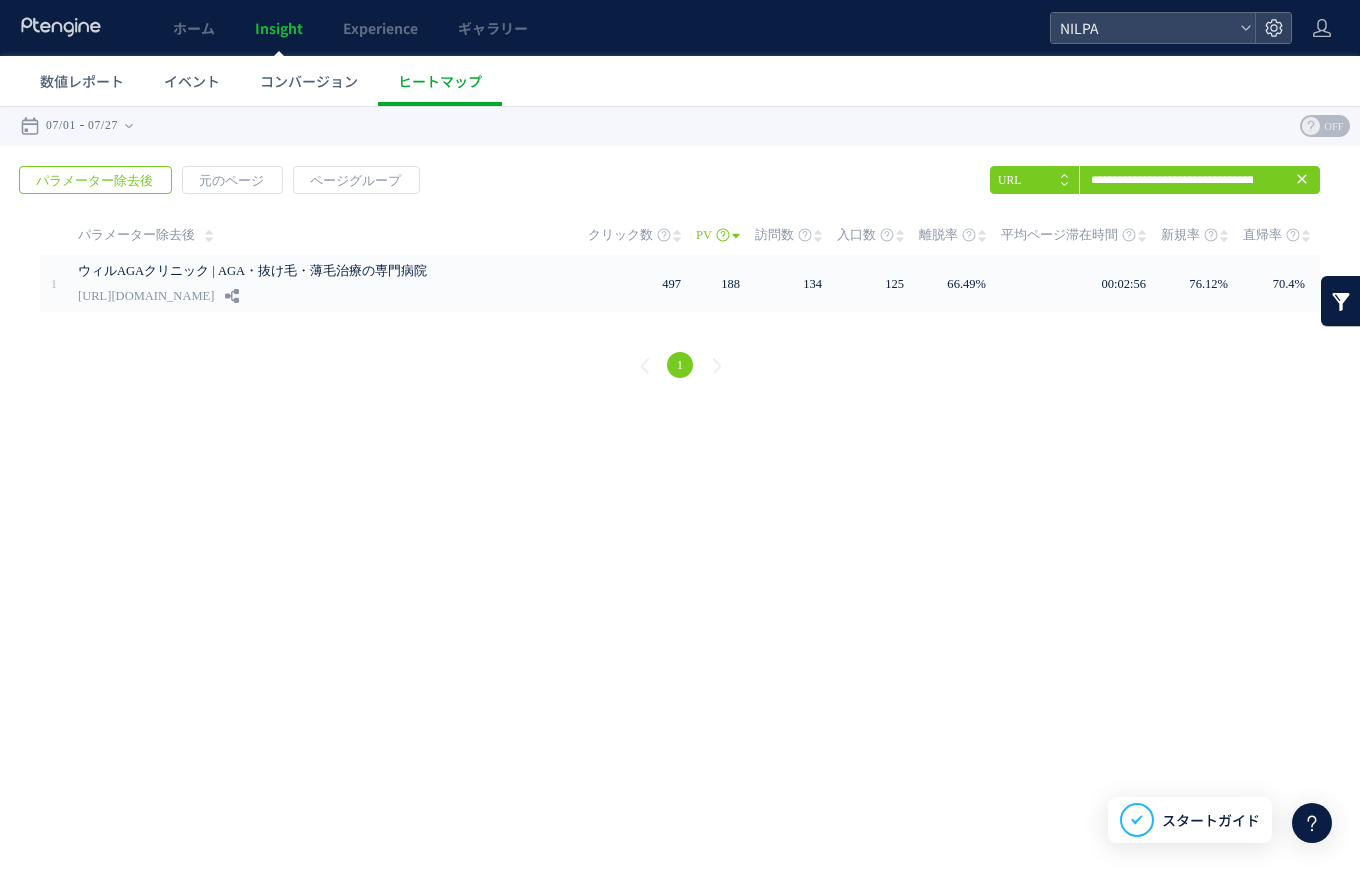drag, startPoint x: 101, startPoint y: 129, endPoint x: 166, endPoint y: 136, distance: 65.37584 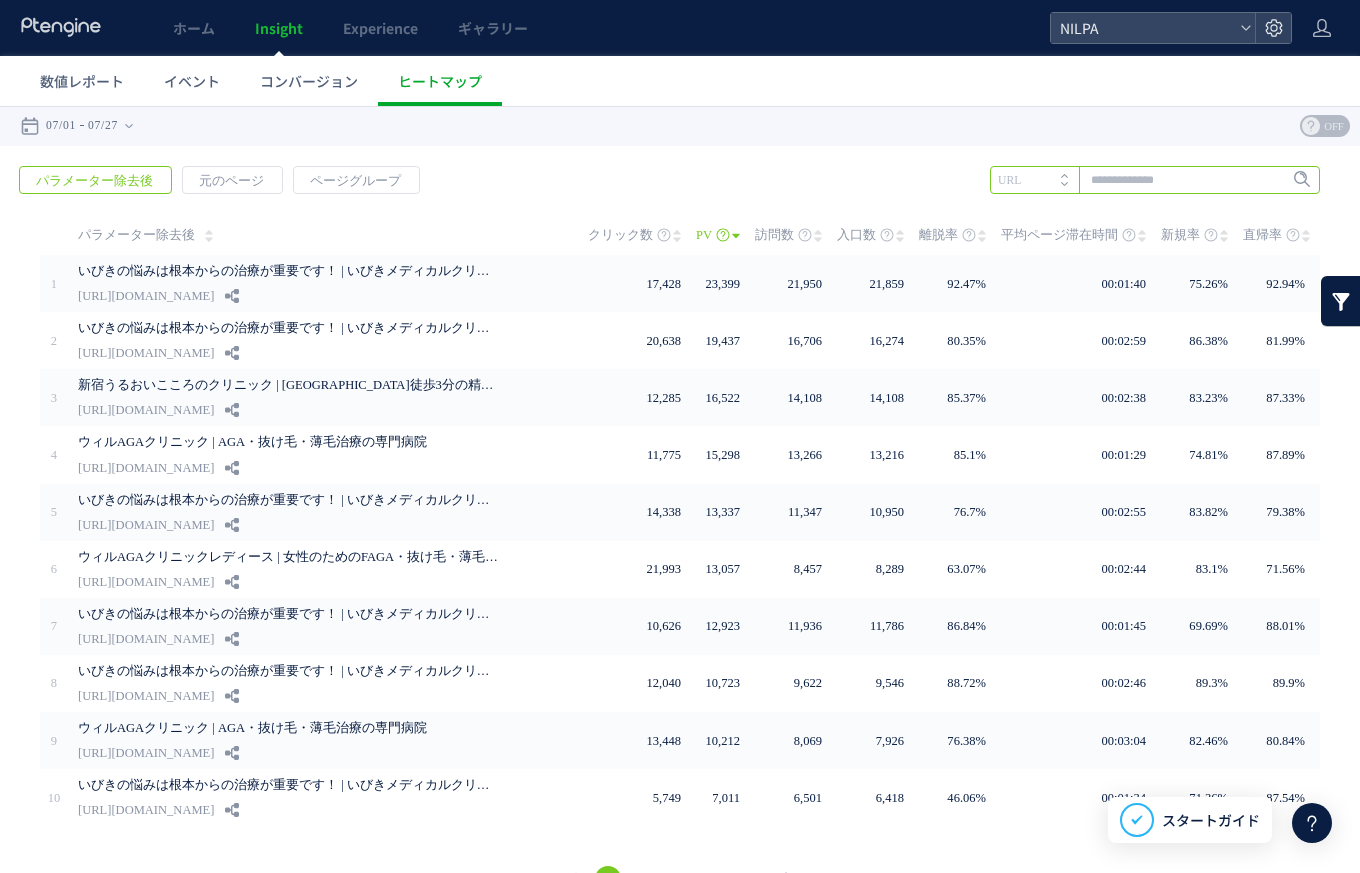 click at bounding box center [1155, 180] 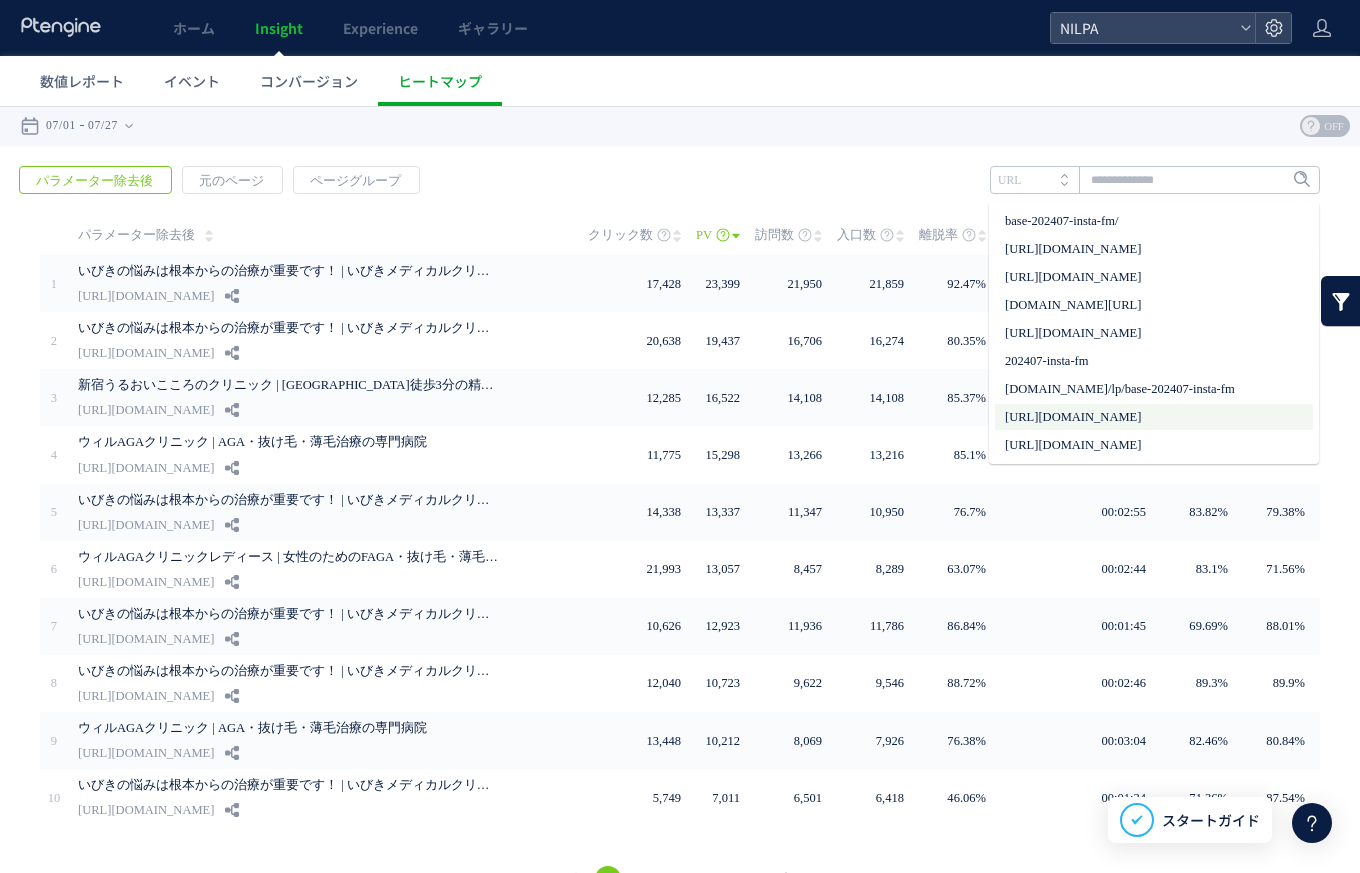 click on "[URL][DOMAIN_NAME]" at bounding box center [1154, 417] 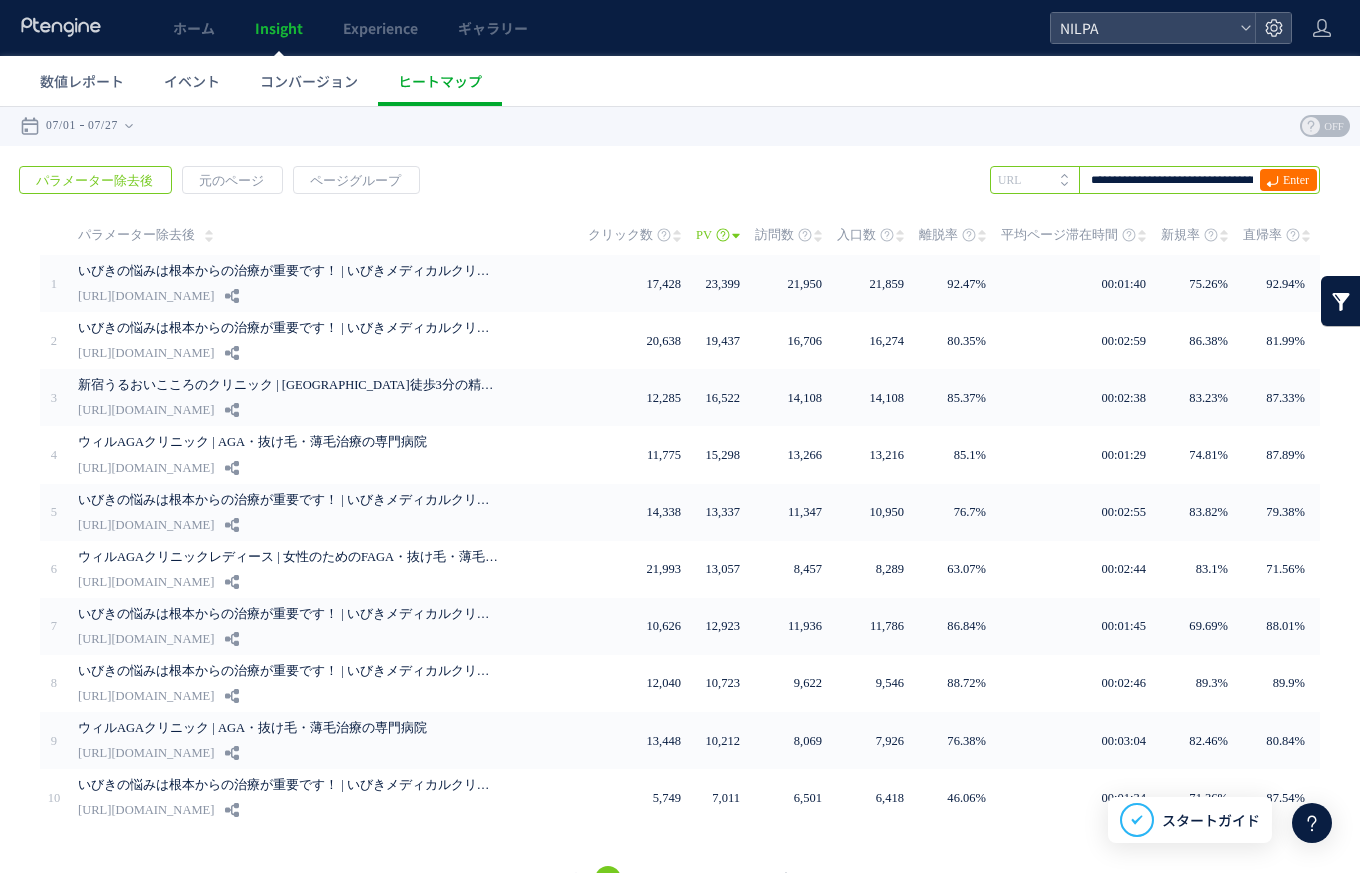 click on "**********" at bounding box center (1155, 180) 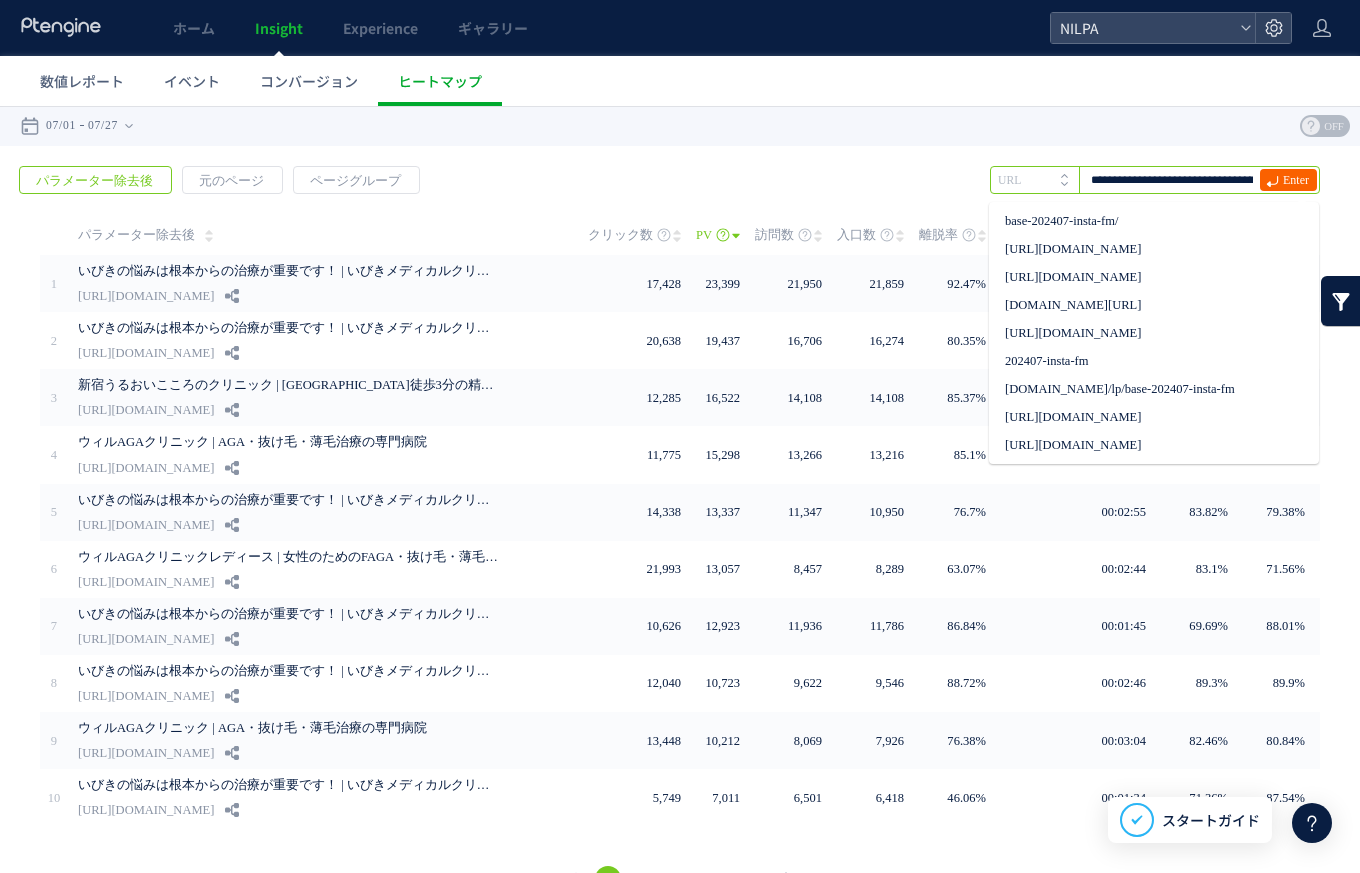 scroll, scrollTop: 0, scrollLeft: 145, axis: horizontal 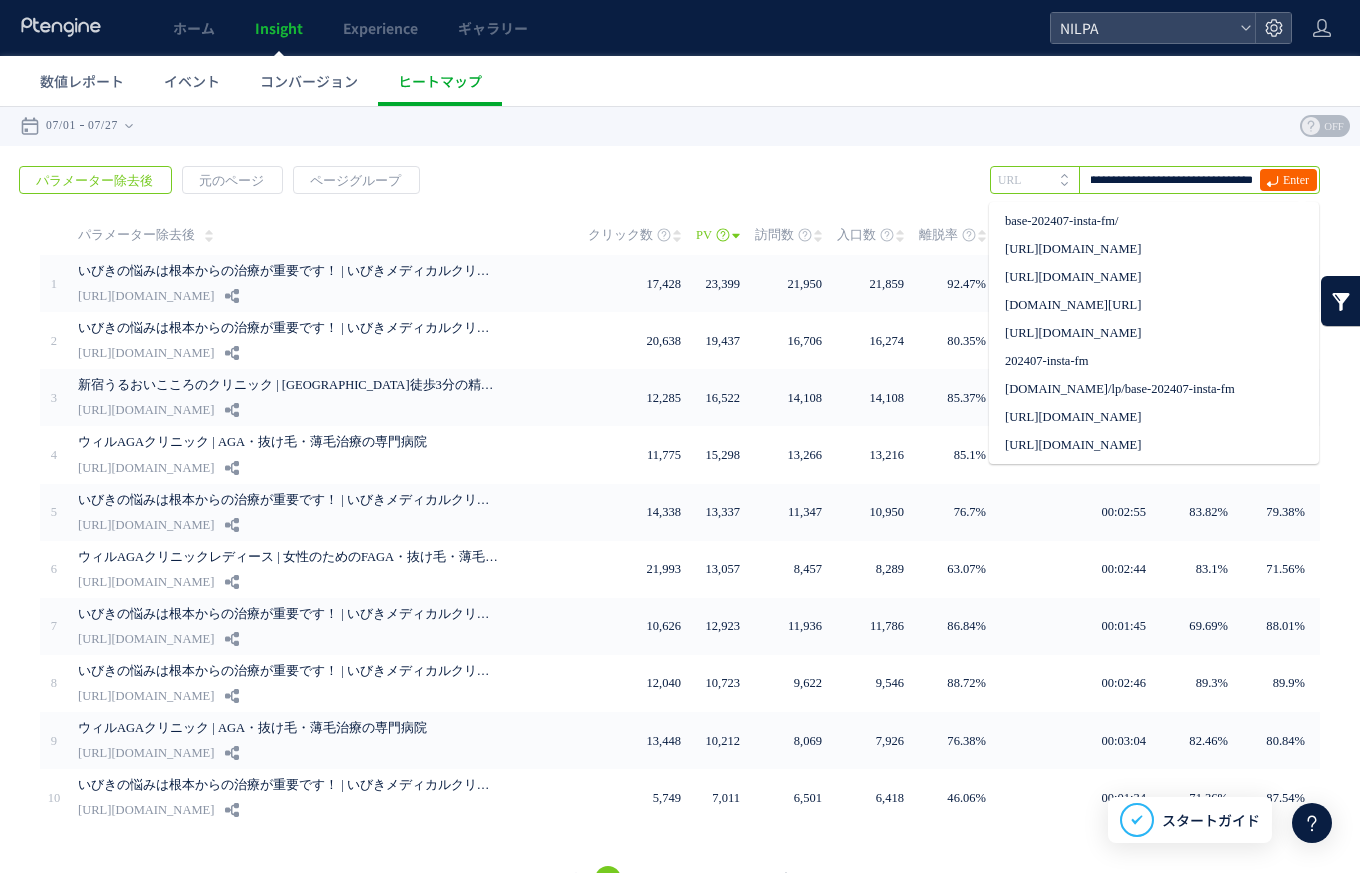 drag, startPoint x: 1189, startPoint y: 185, endPoint x: 1288, endPoint y: 178, distance: 99.24717 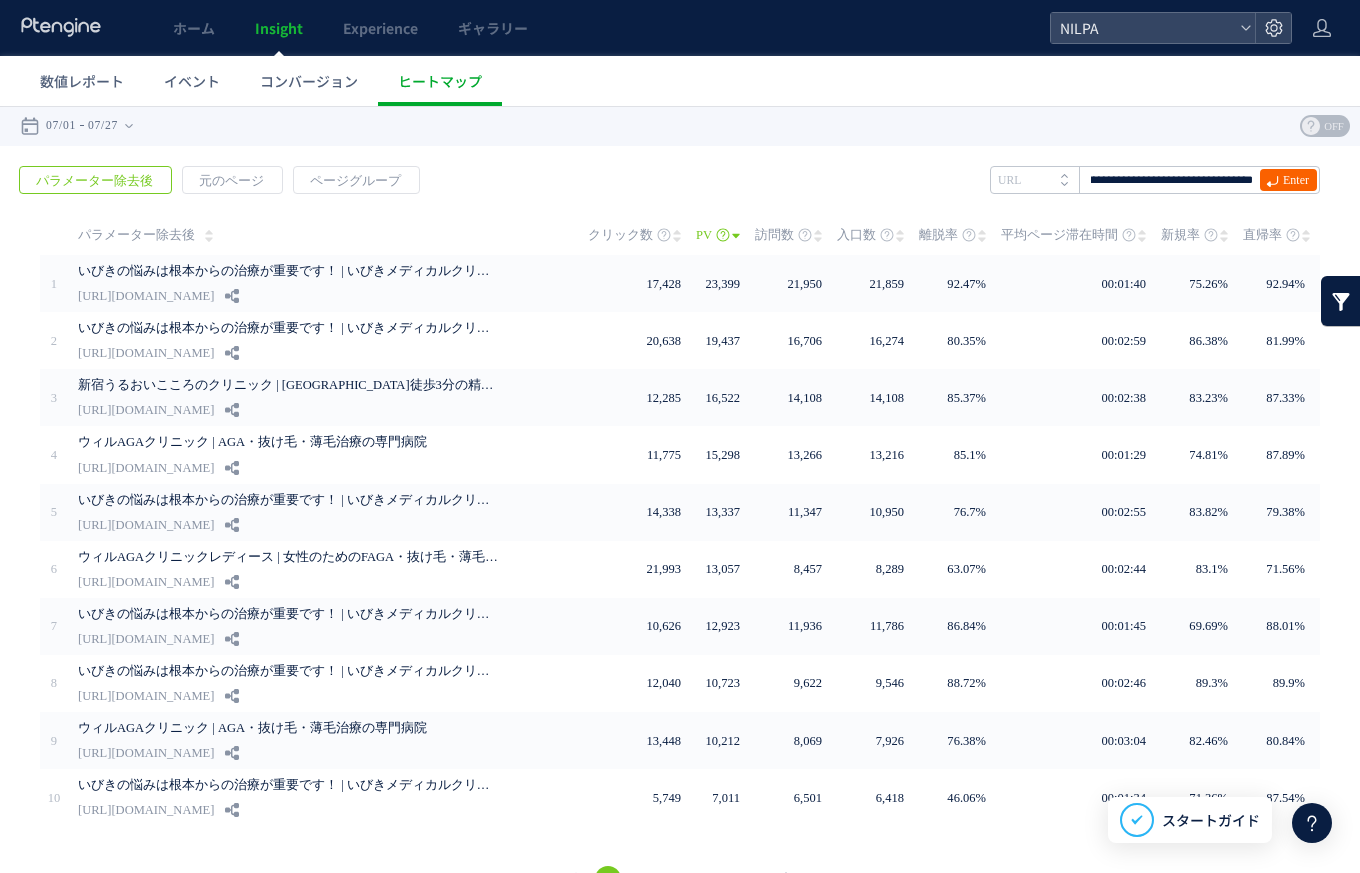 click on "Enter" at bounding box center [1288, 180] 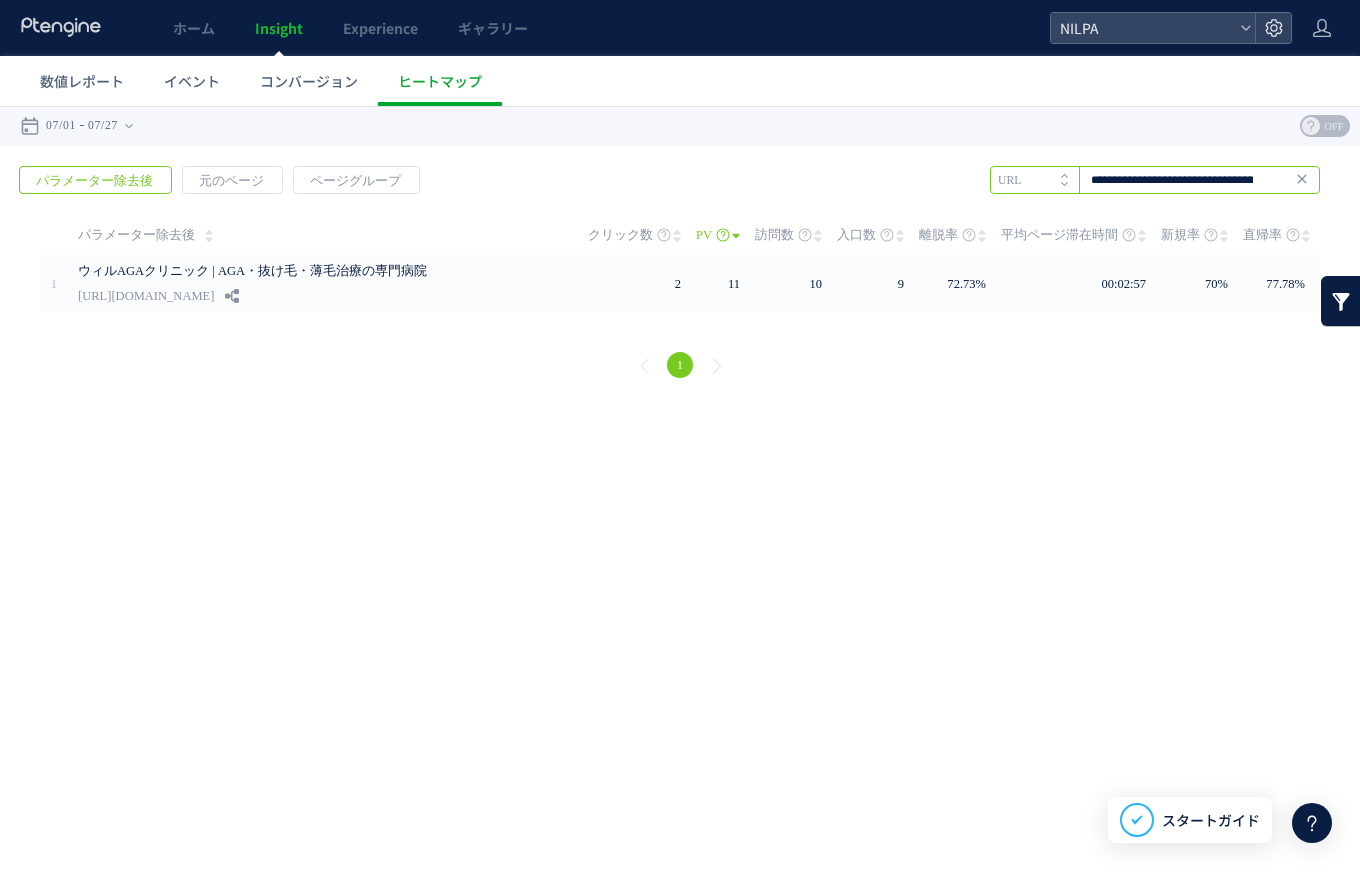 click on "**********" at bounding box center [1155, 180] 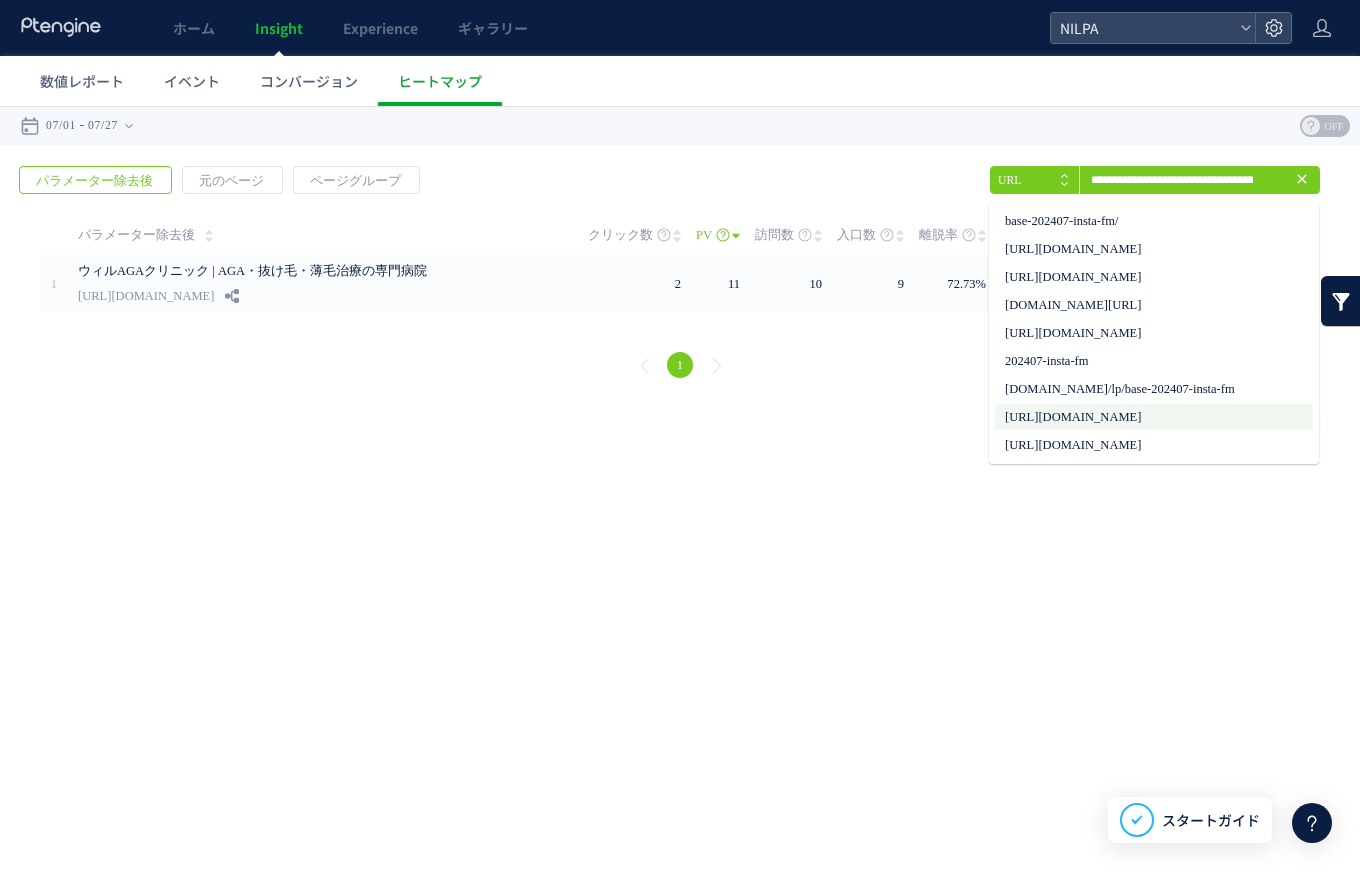 click on "[URL][DOMAIN_NAME]" at bounding box center (1154, 417) 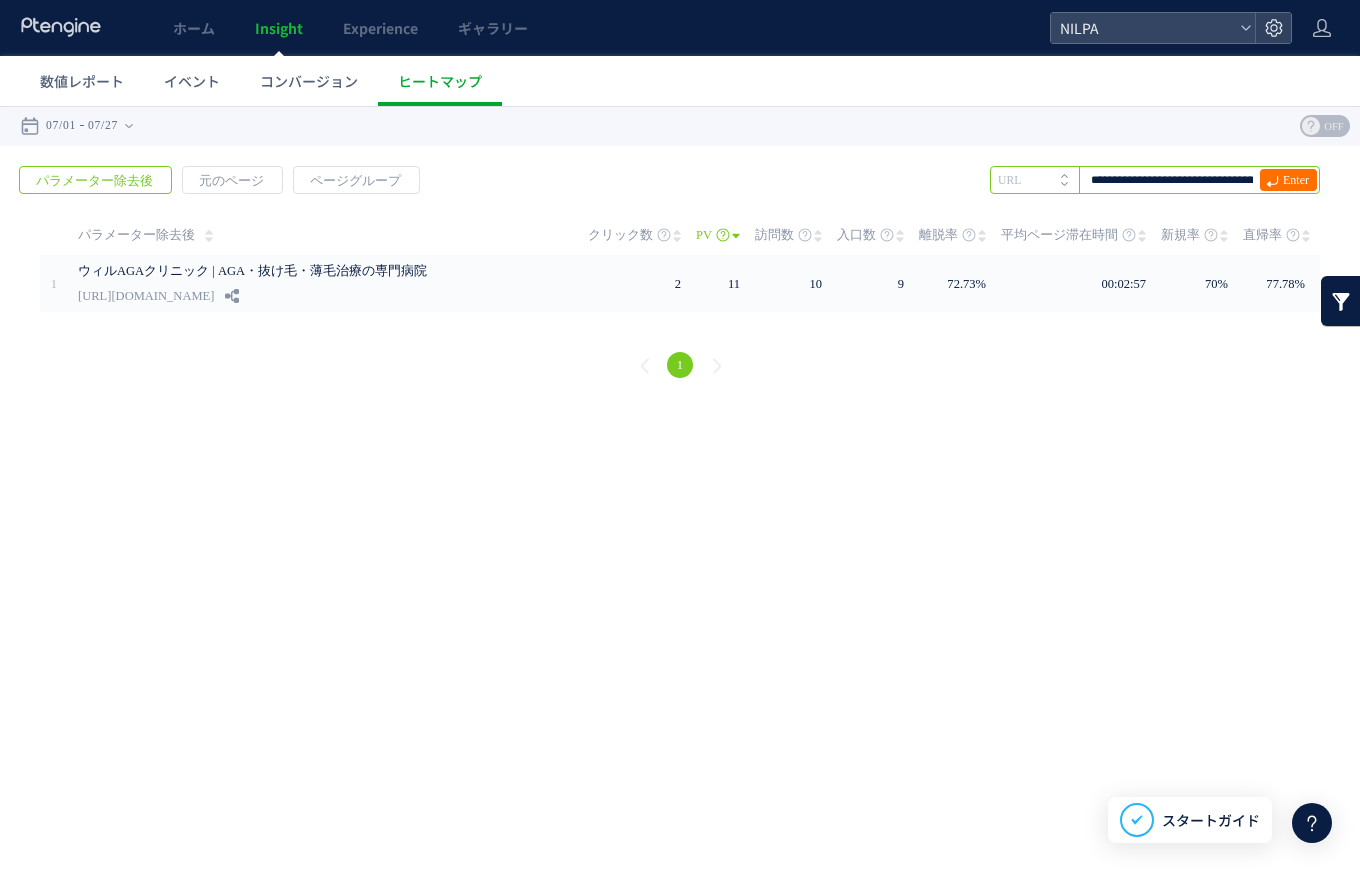 click on "**********" at bounding box center (1155, 180) 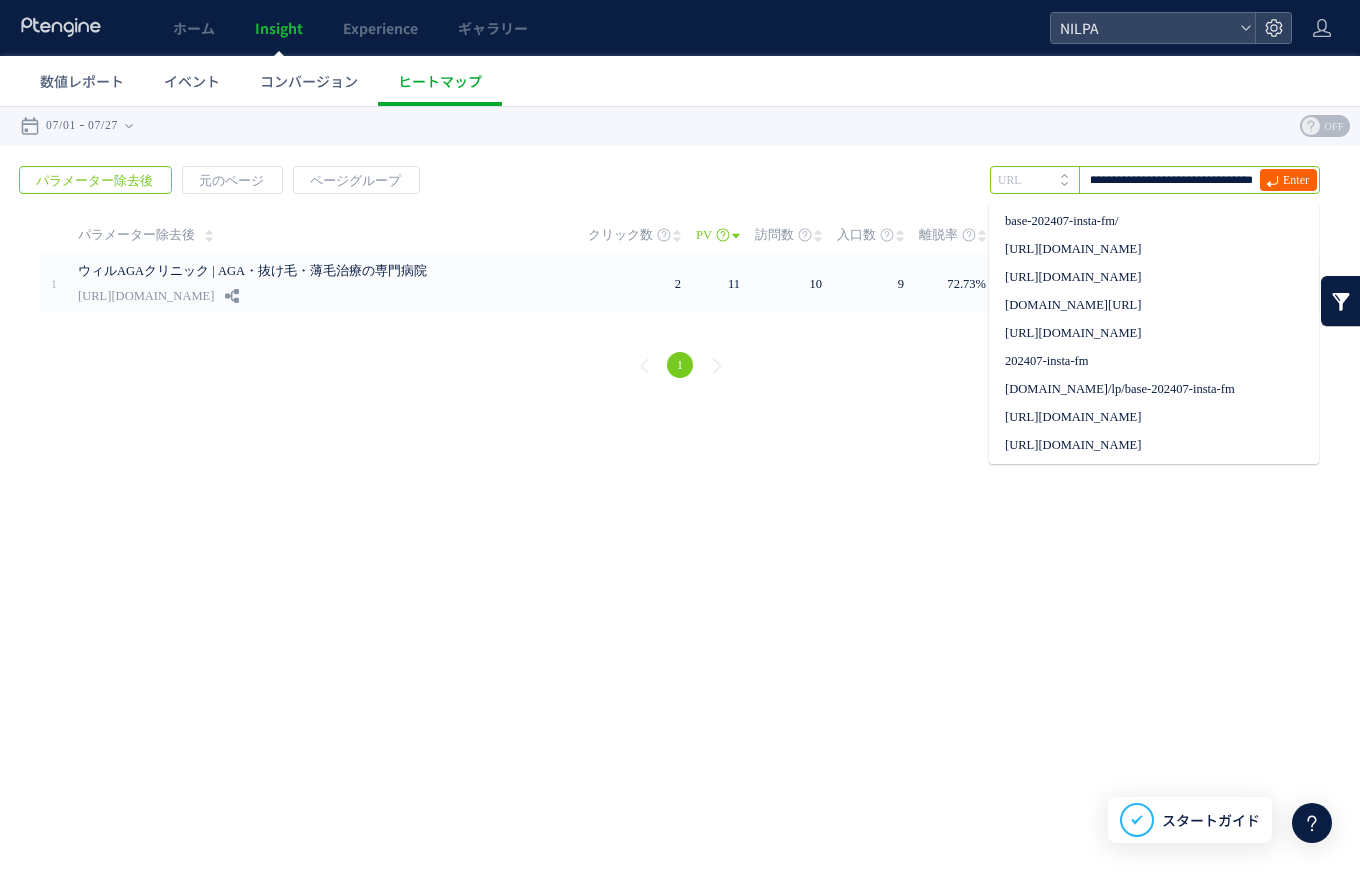 scroll, scrollTop: 0, scrollLeft: 145, axis: horizontal 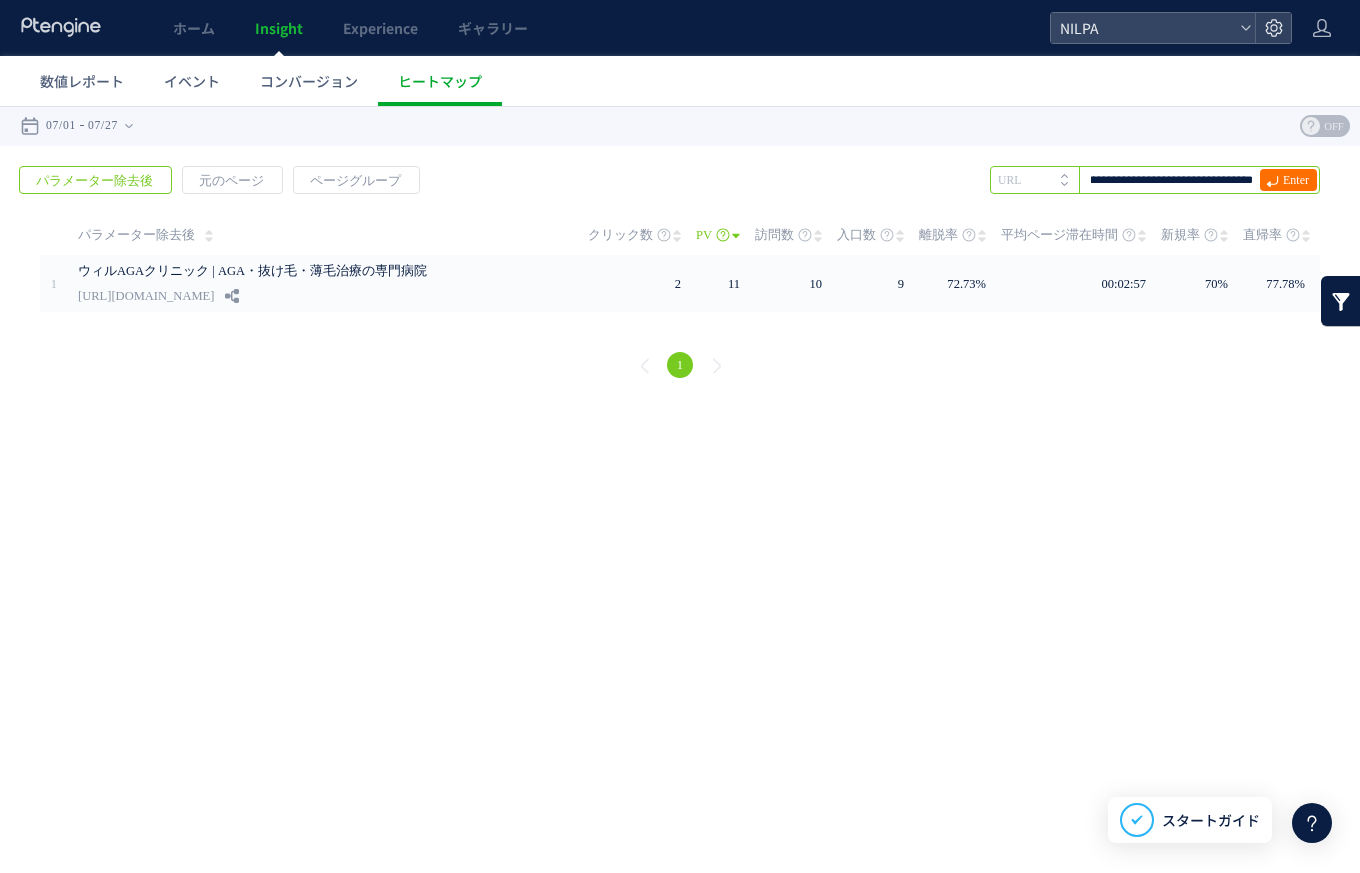 click on "**********" at bounding box center (1155, 180) 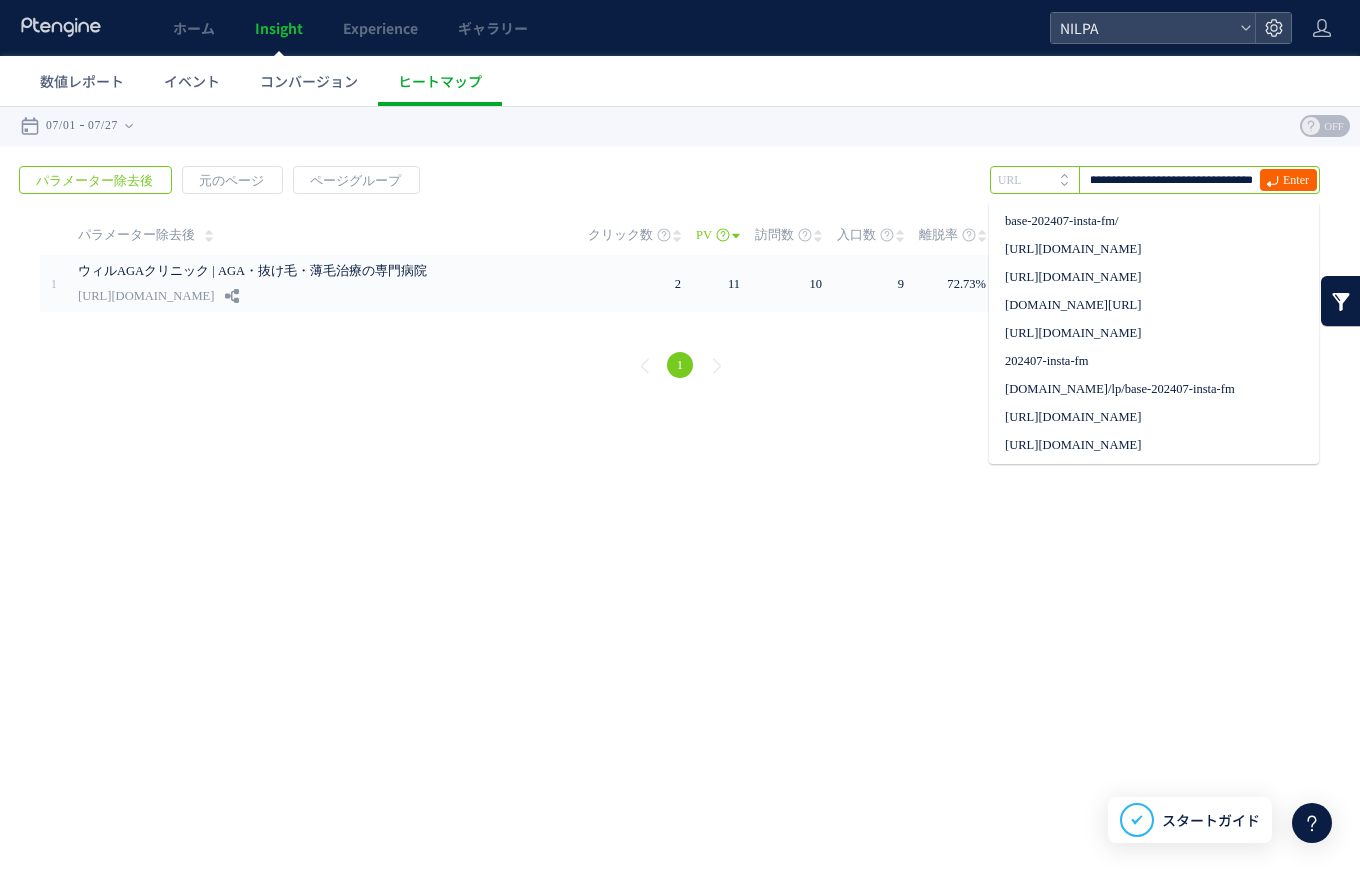 drag, startPoint x: 1113, startPoint y: 180, endPoint x: 1304, endPoint y: 177, distance: 191.02356 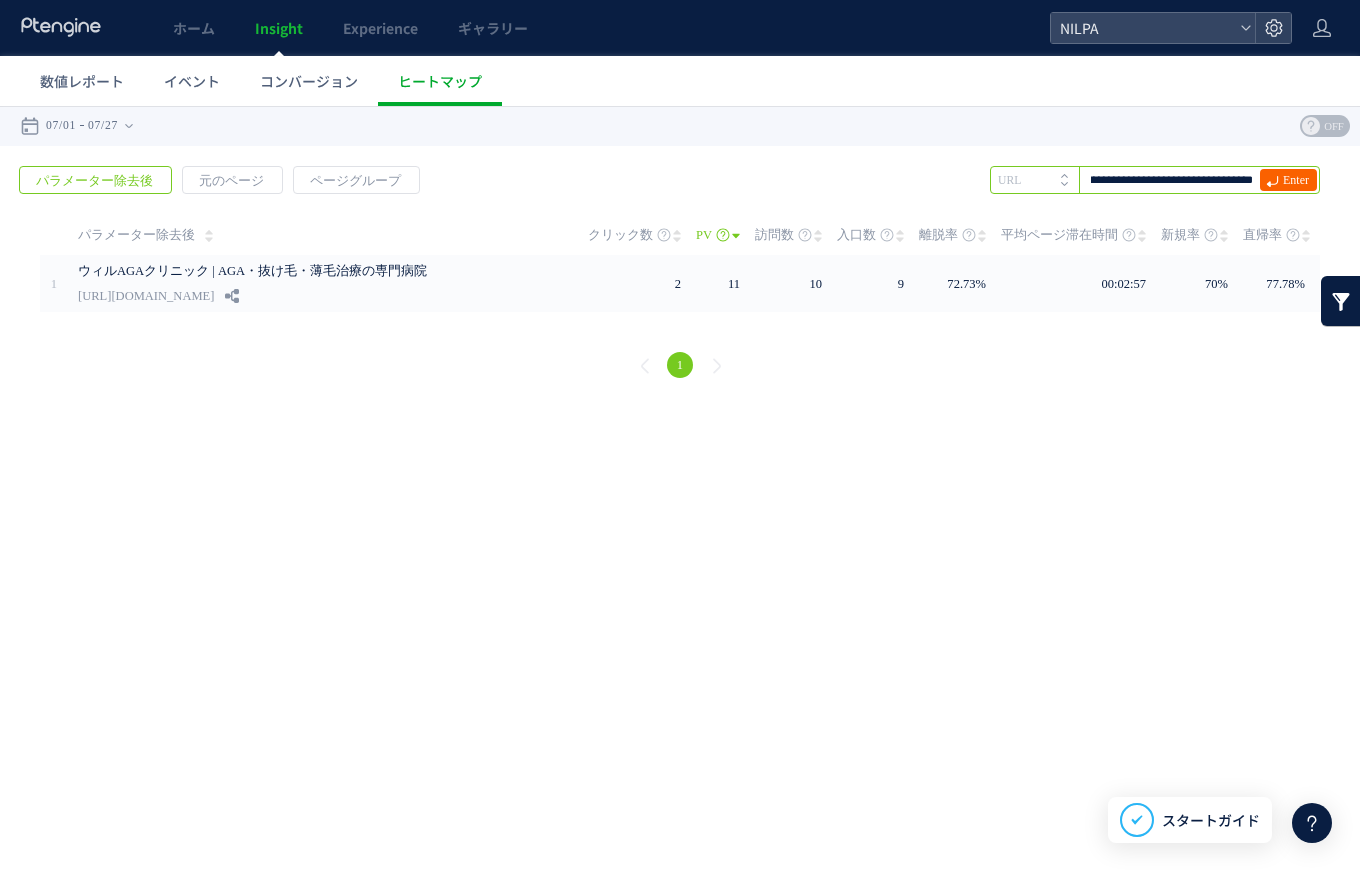 drag, startPoint x: 1108, startPoint y: 181, endPoint x: 1304, endPoint y: 180, distance: 196.00255 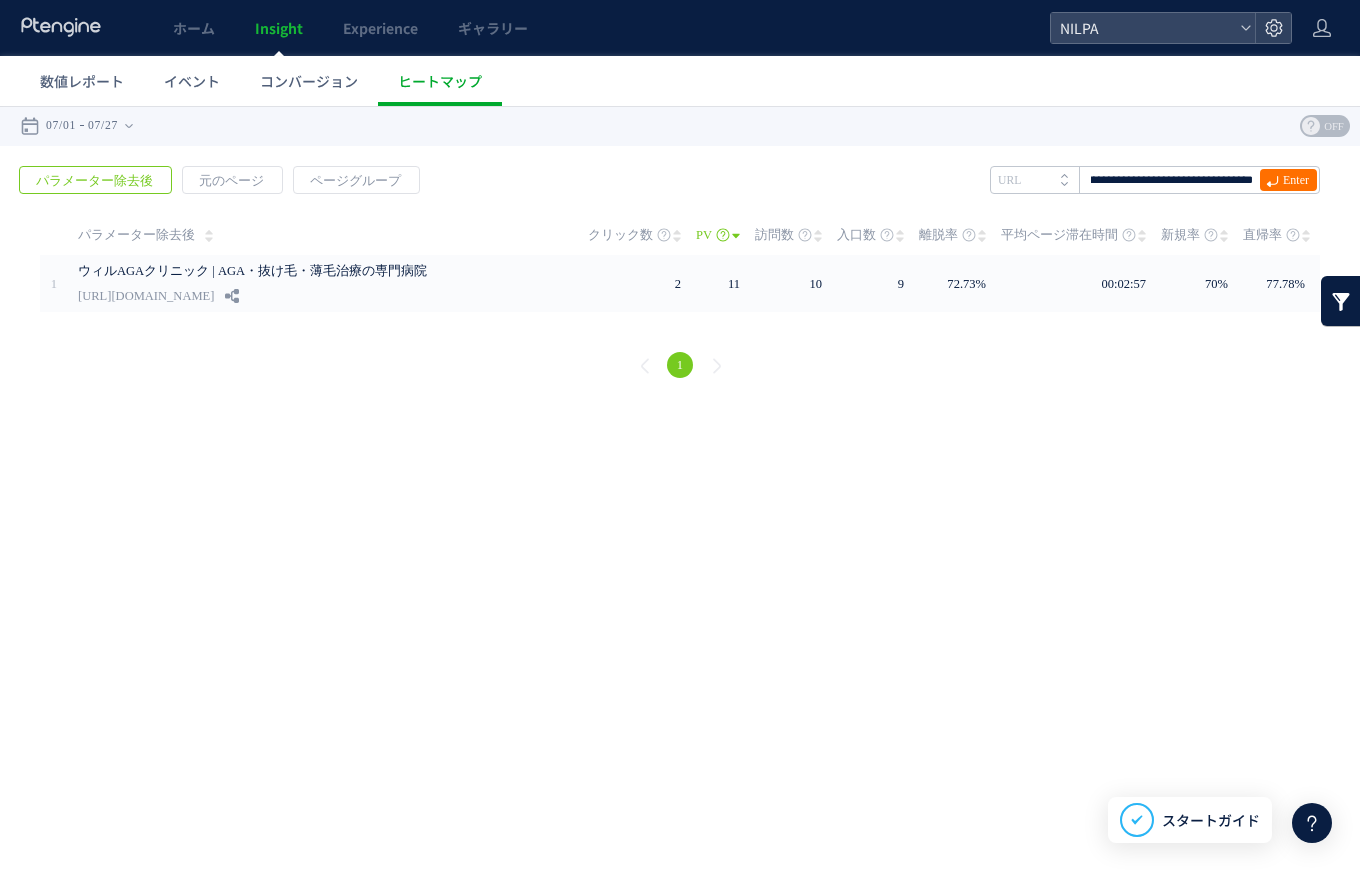 click on "**********" at bounding box center [680, 126] 